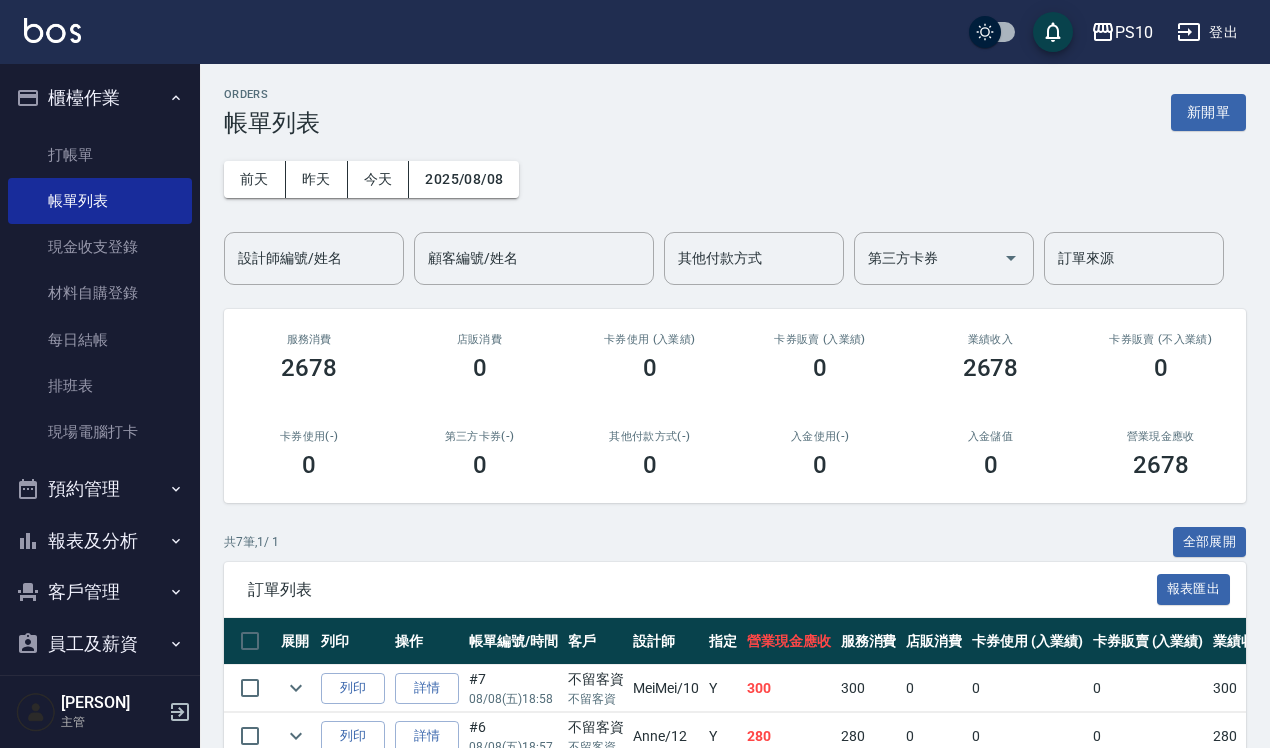 scroll, scrollTop: 0, scrollLeft: 0, axis: both 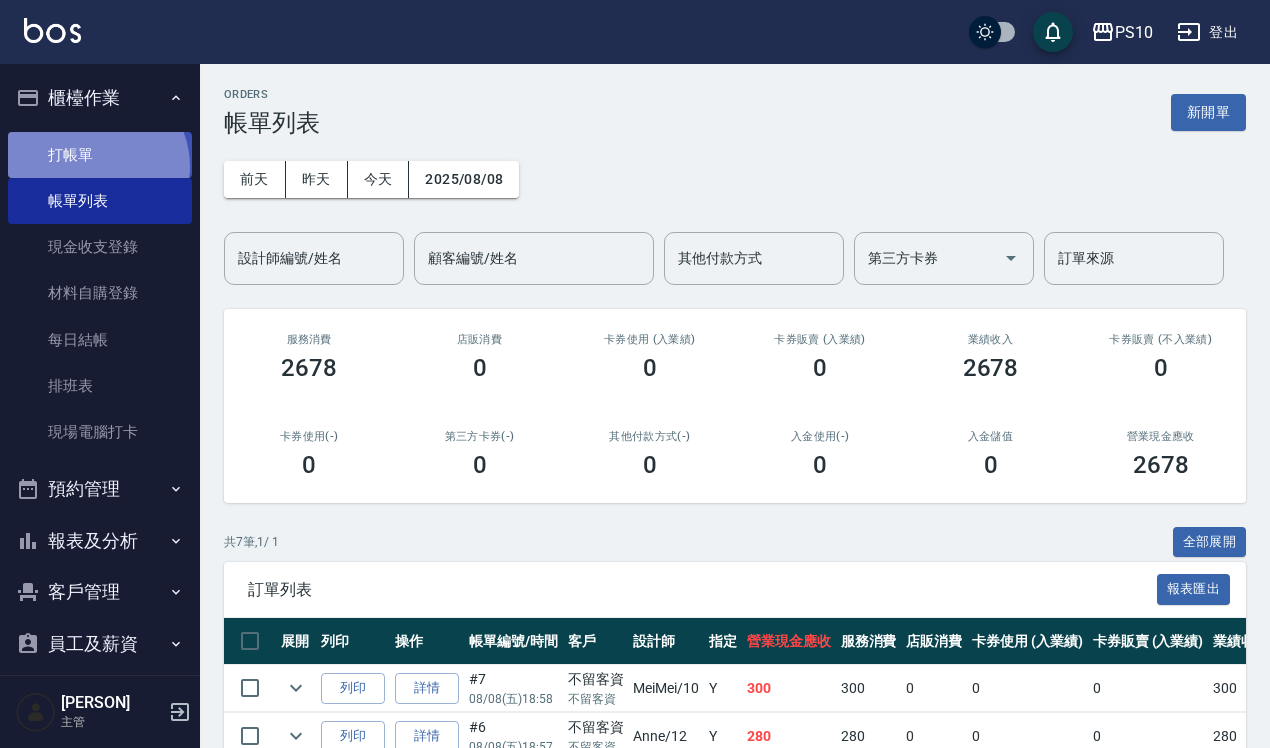 click on "打帳單" at bounding box center [100, 155] 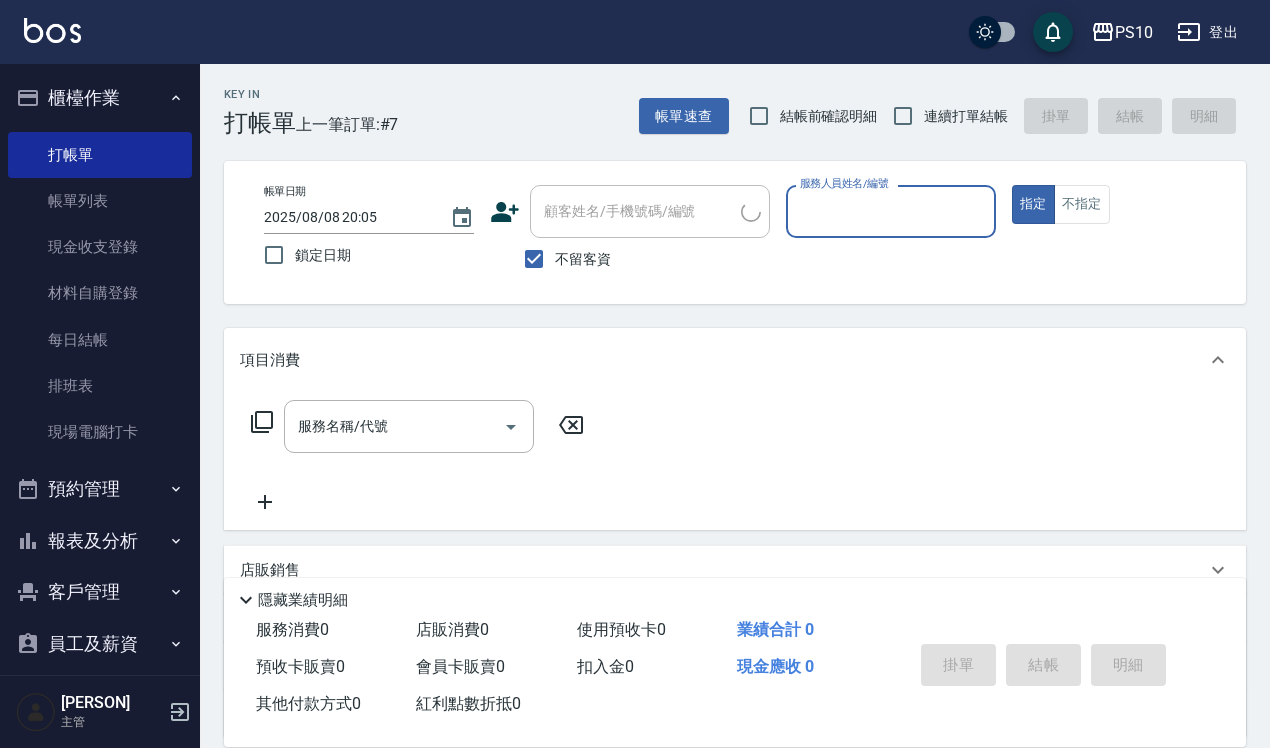 click on "服務人員姓名/編號" at bounding box center (891, 211) 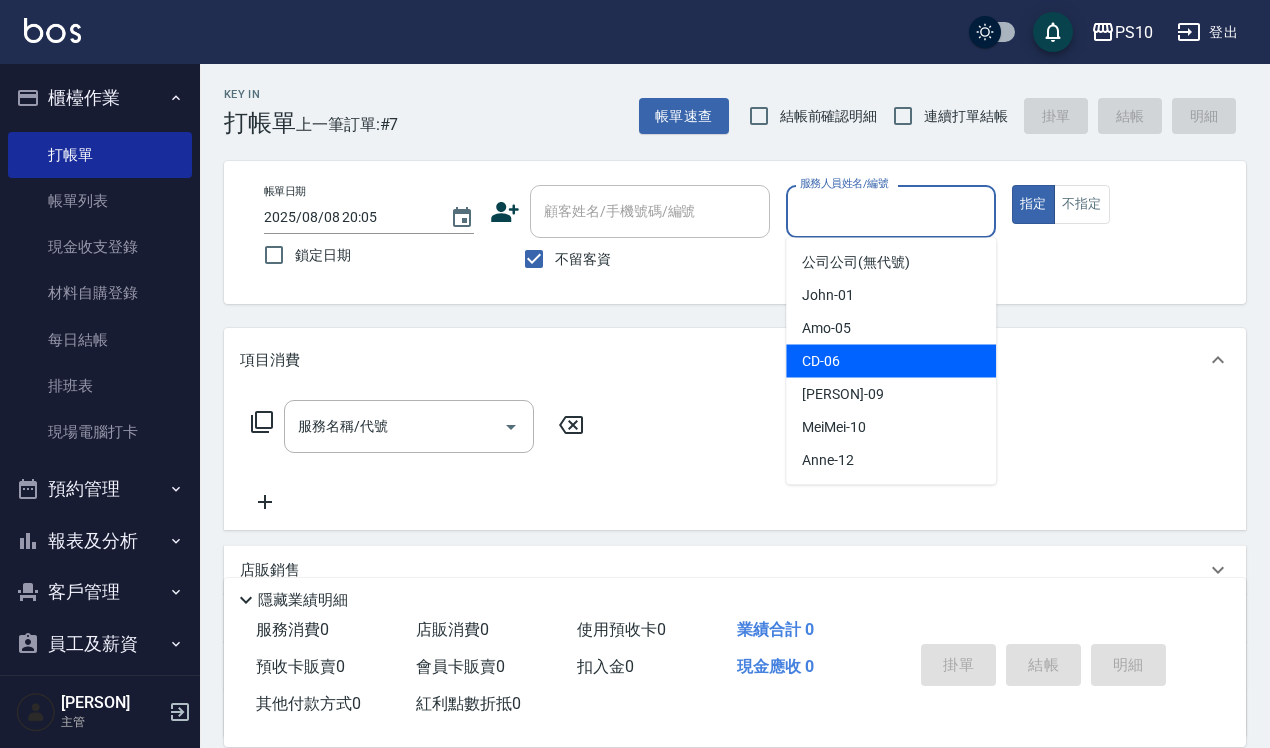 click on "CD -06" at bounding box center (891, 361) 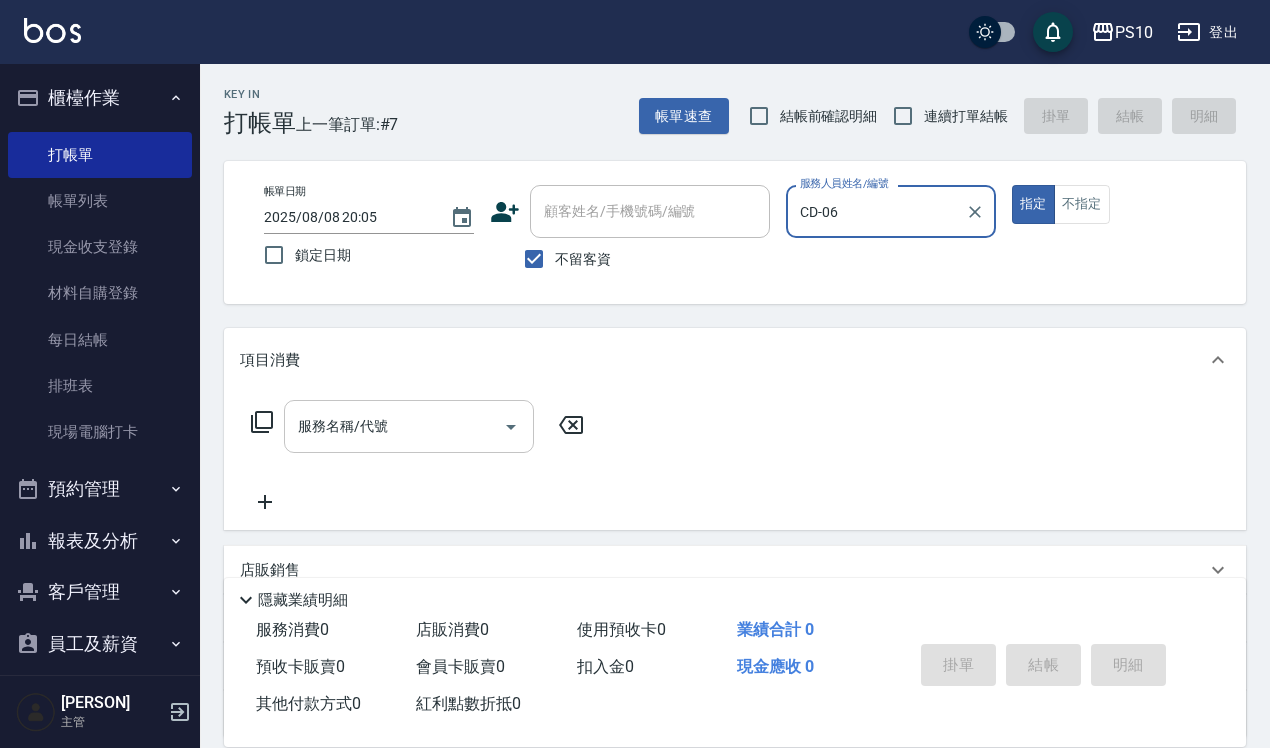 click on "服務名稱/代號" at bounding box center (394, 426) 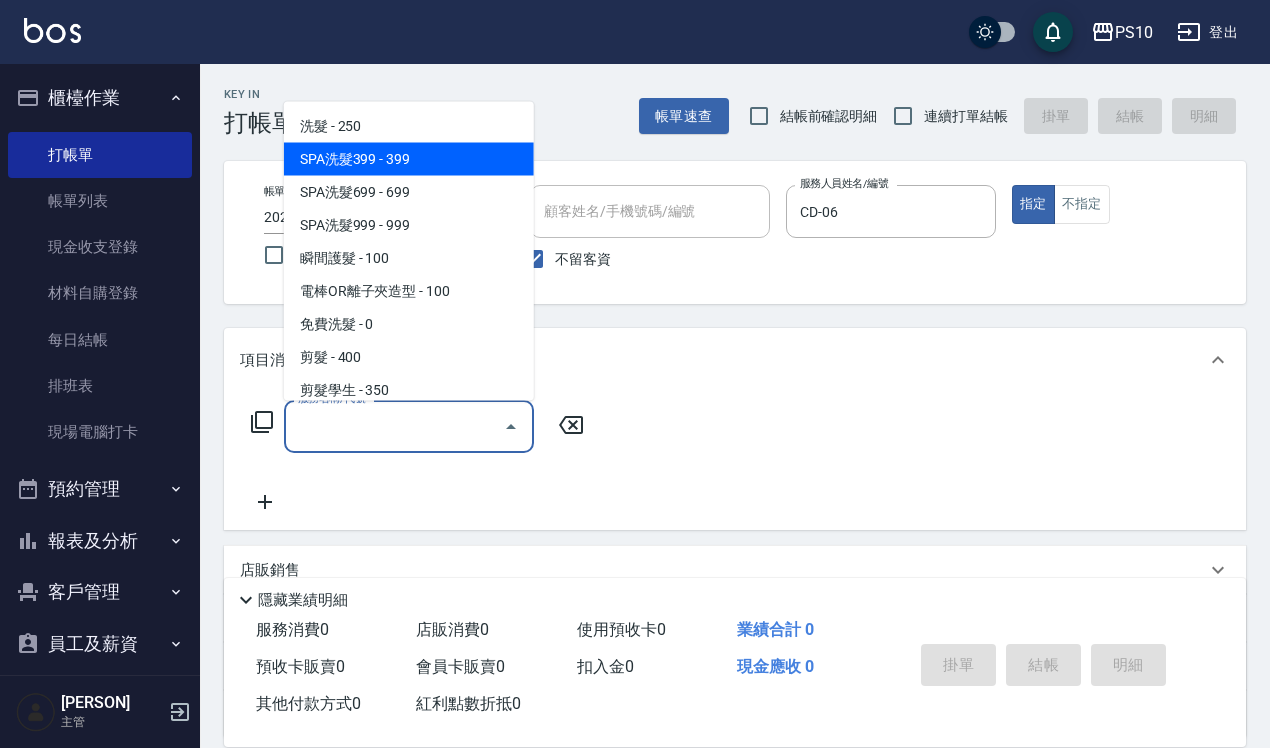 click on "SPA洗髮399 - 399" at bounding box center [409, 158] 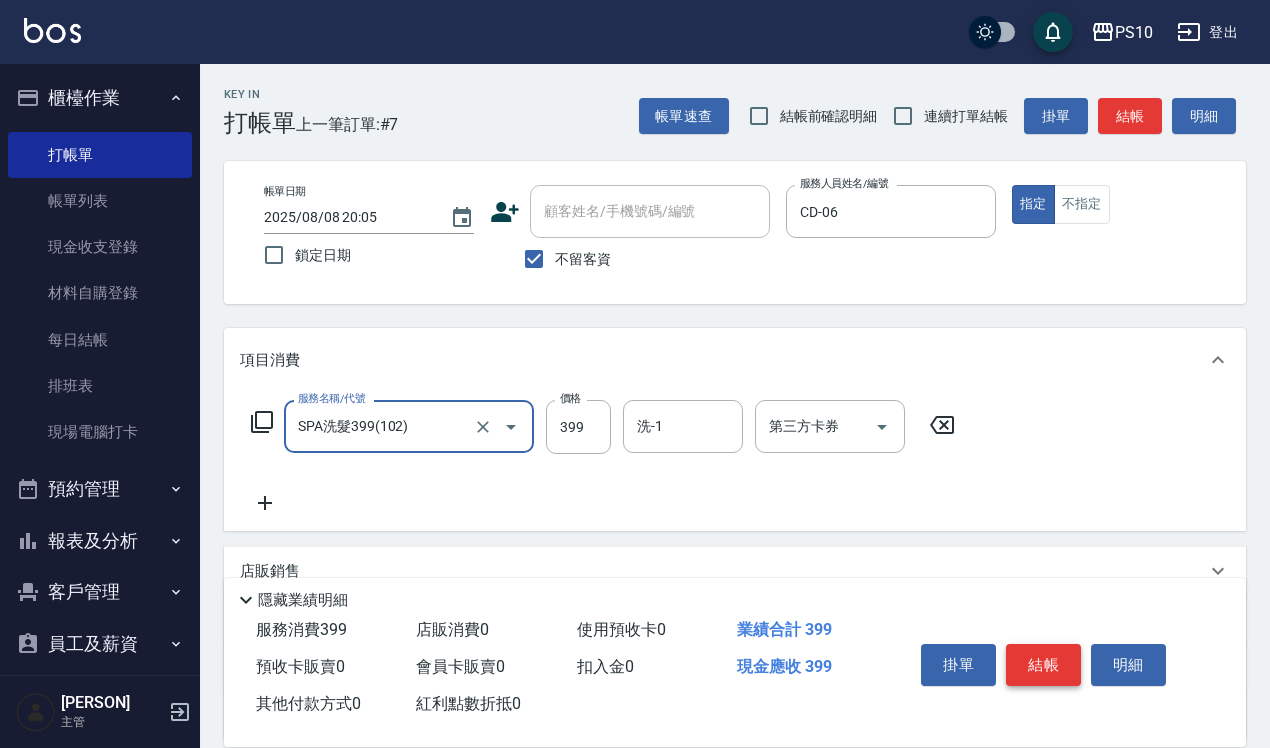 click on "結帳" at bounding box center [1043, 665] 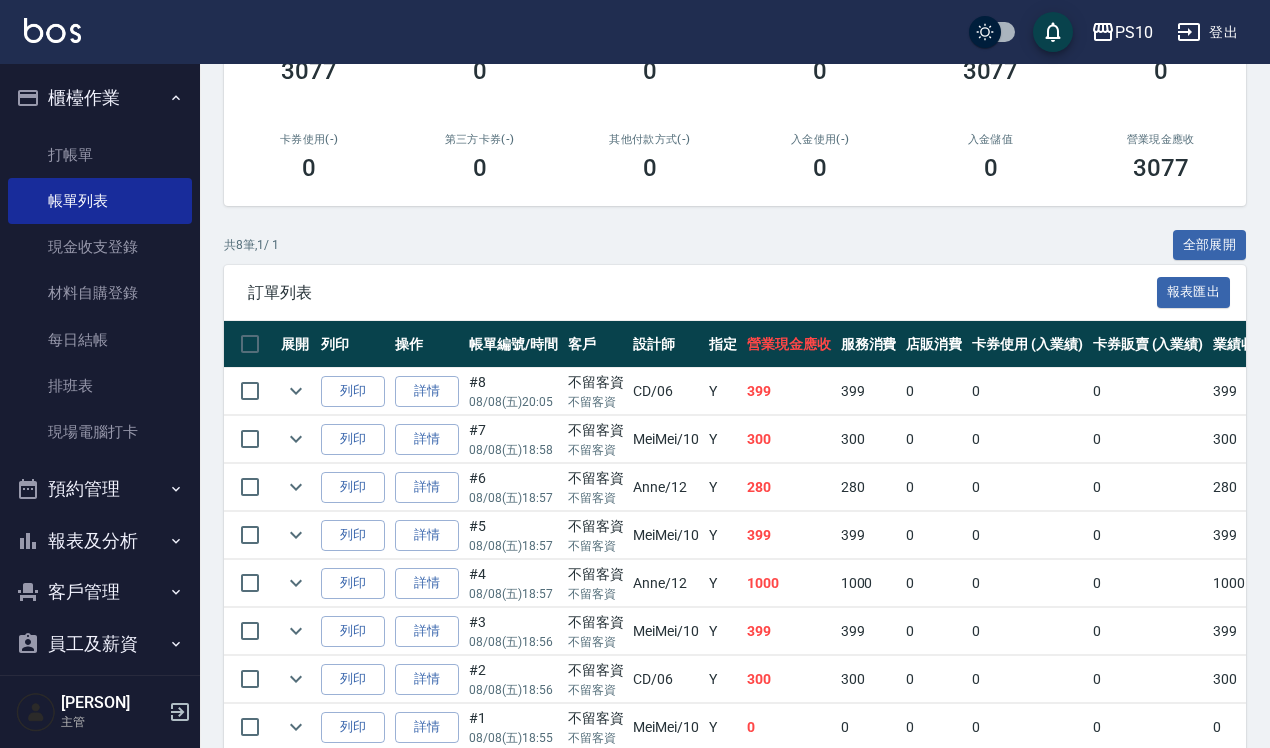 scroll, scrollTop: 401, scrollLeft: 0, axis: vertical 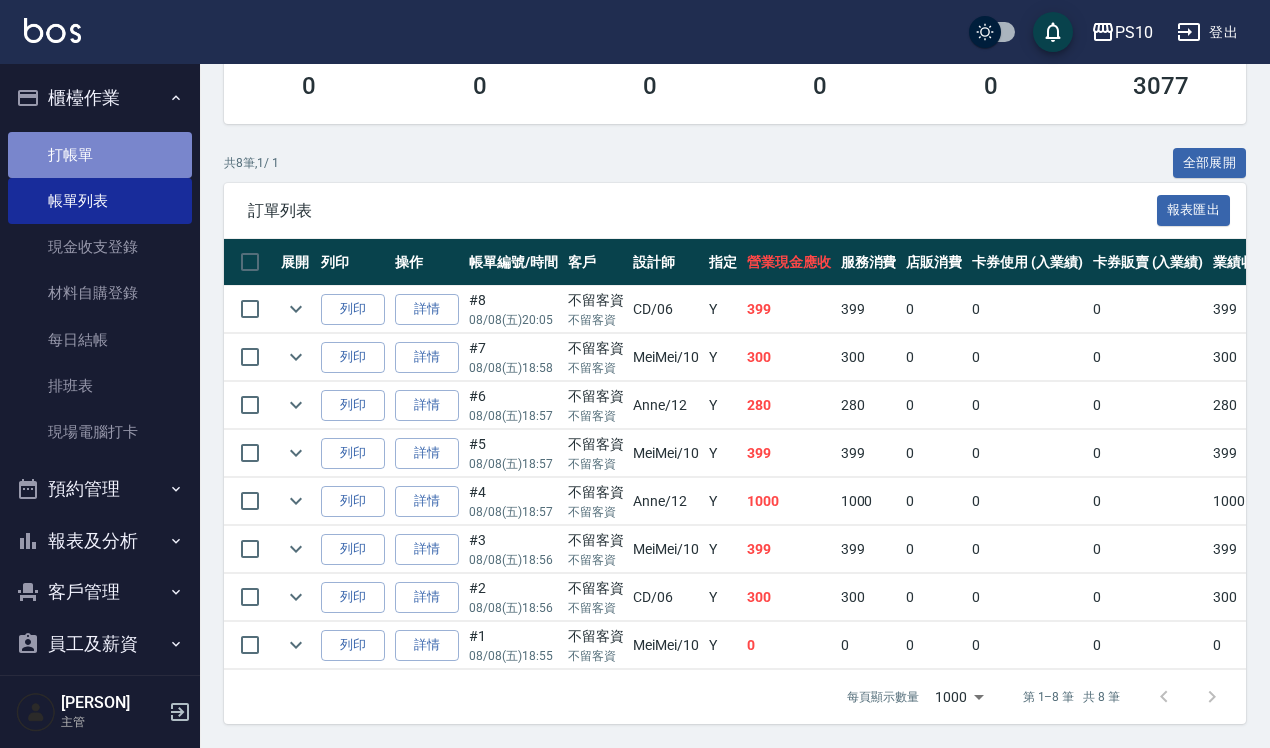 click on "打帳單" at bounding box center [100, 155] 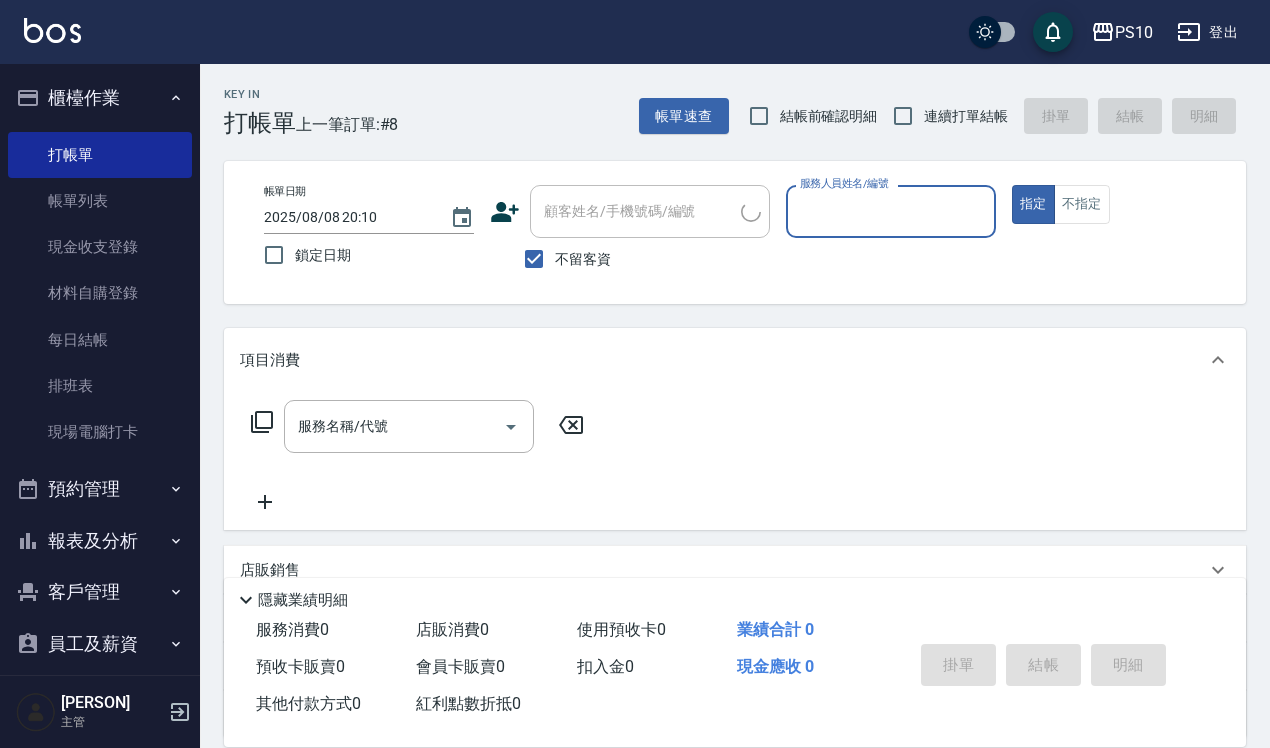 click on "服務人員姓名/編號" at bounding box center [891, 211] 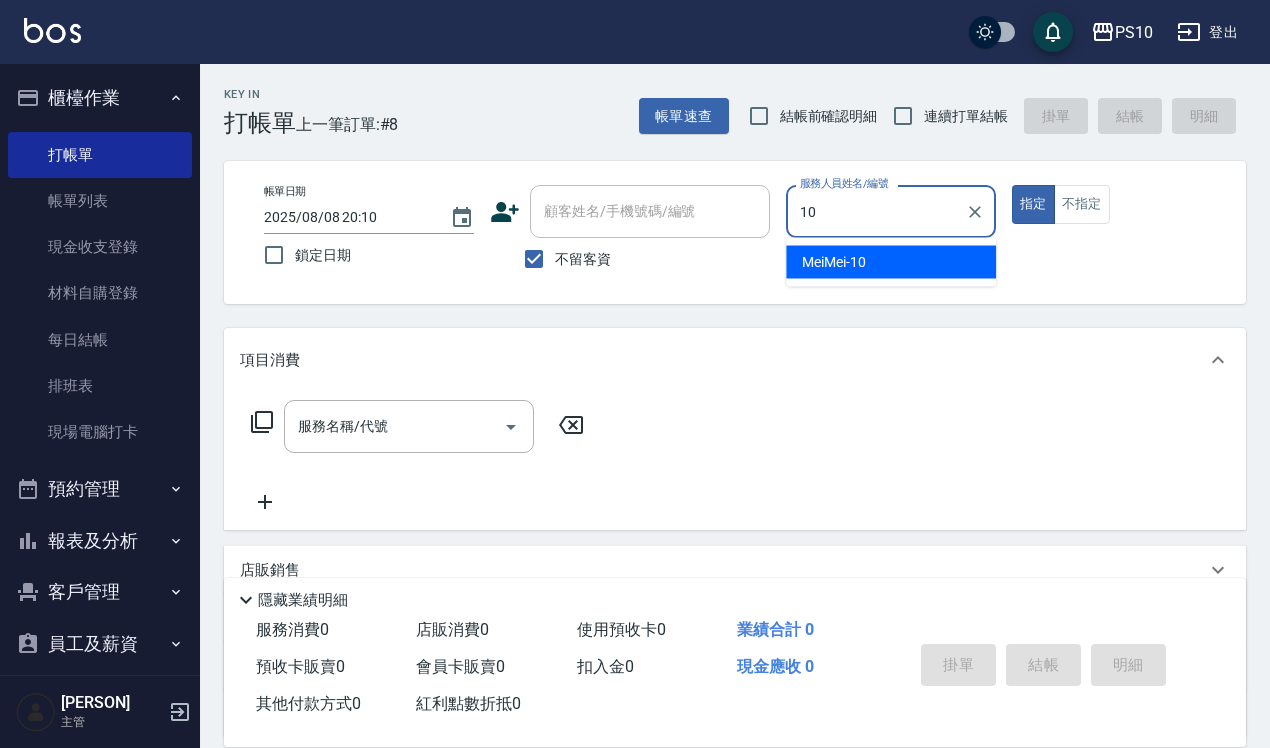 type on "MeiMei-10" 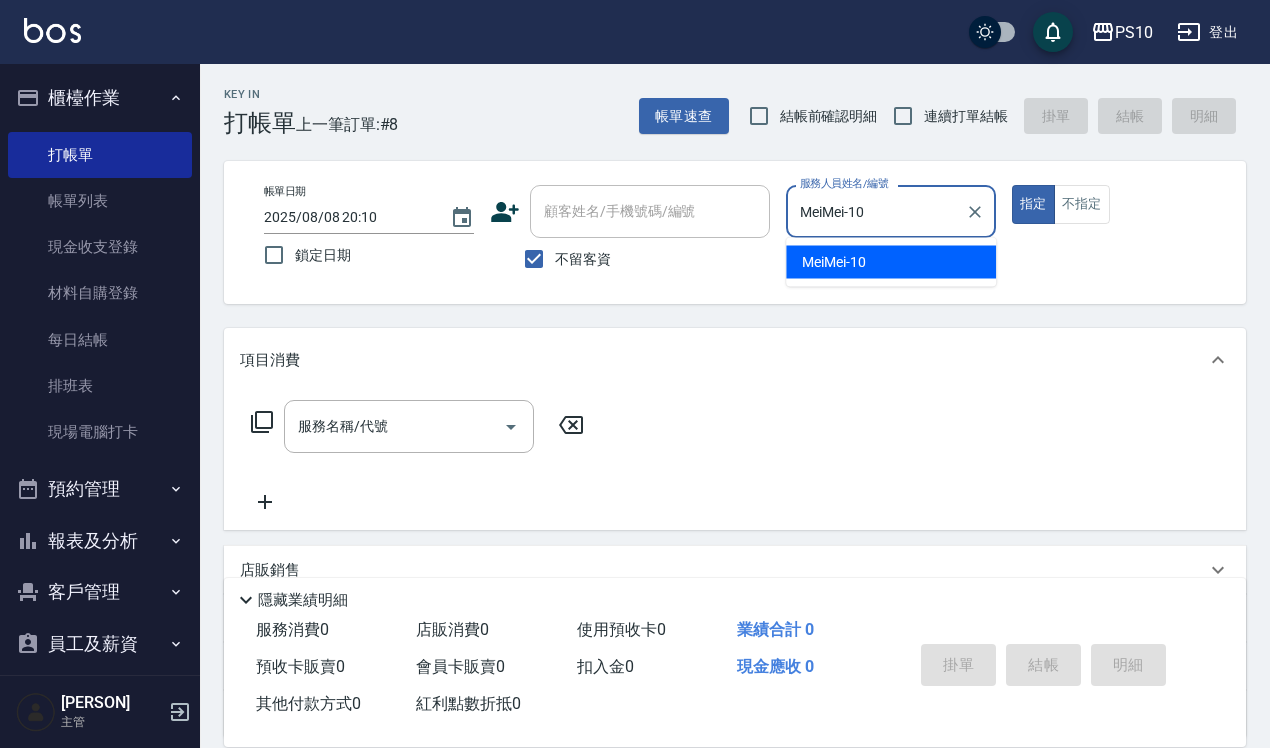 type on "true" 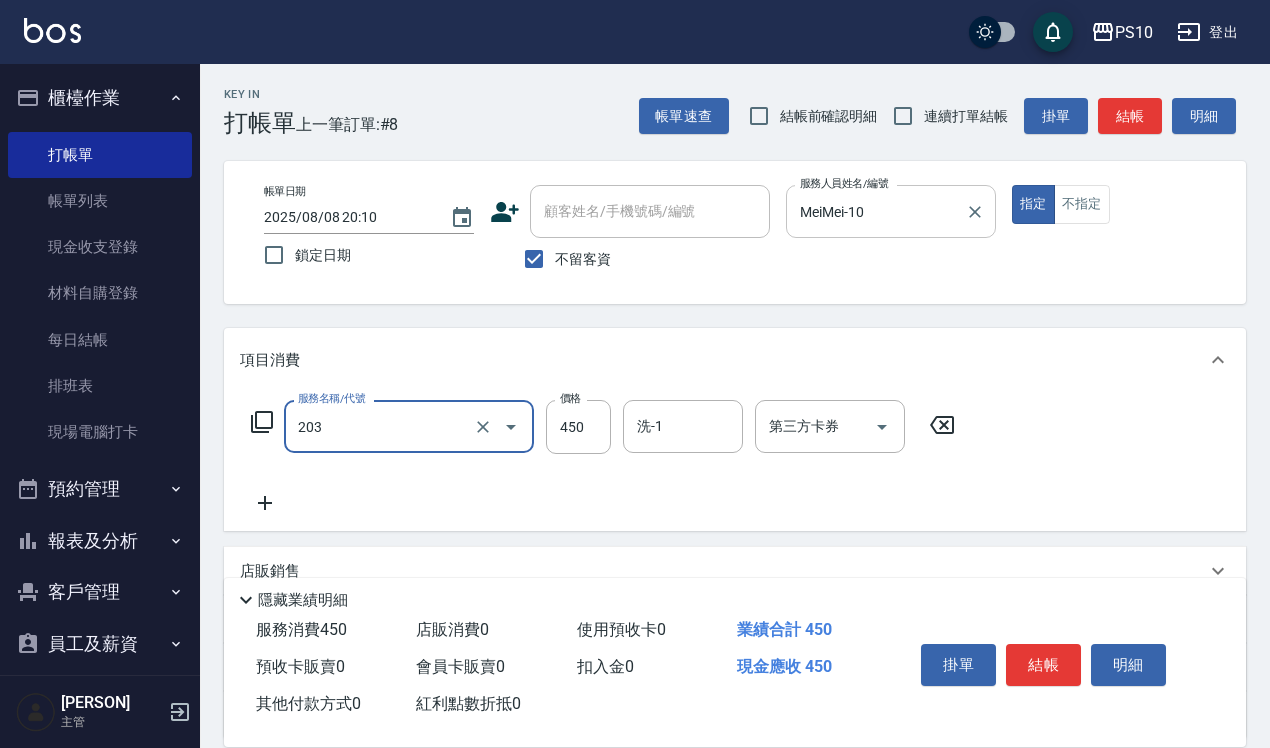 type on "剪+洗(203)" 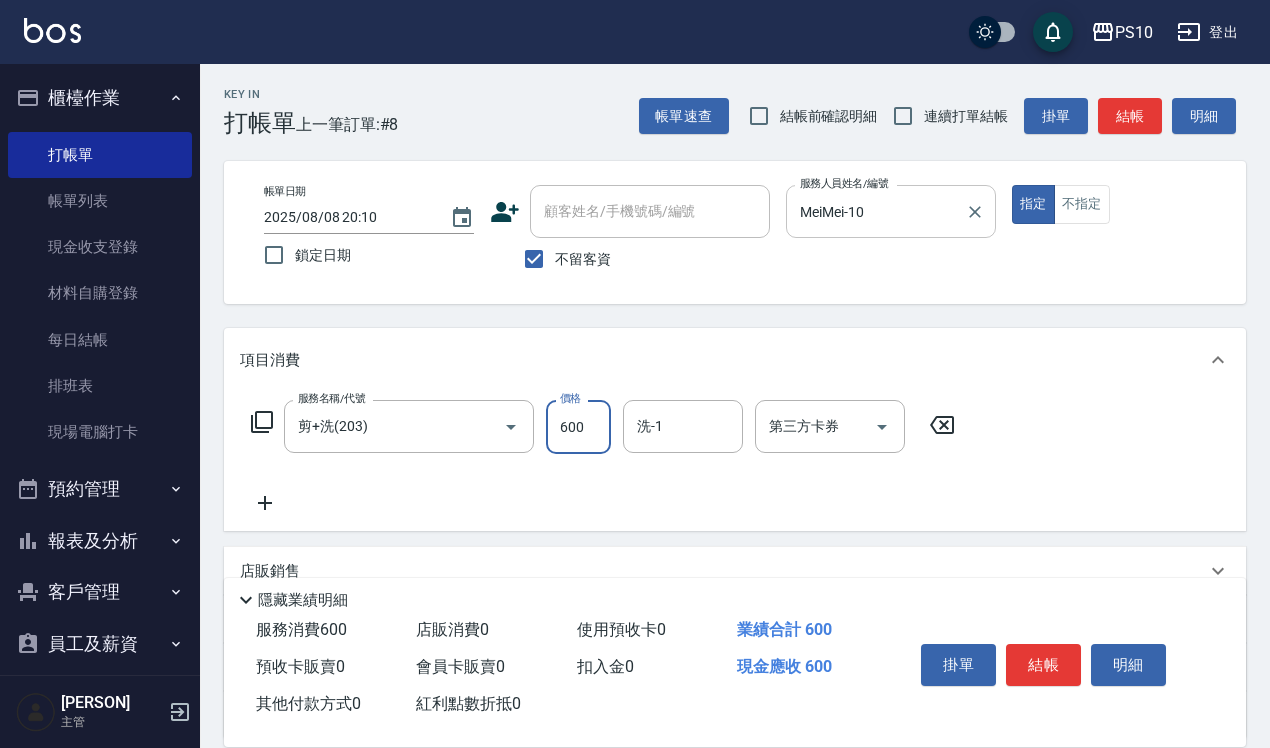 type on "600" 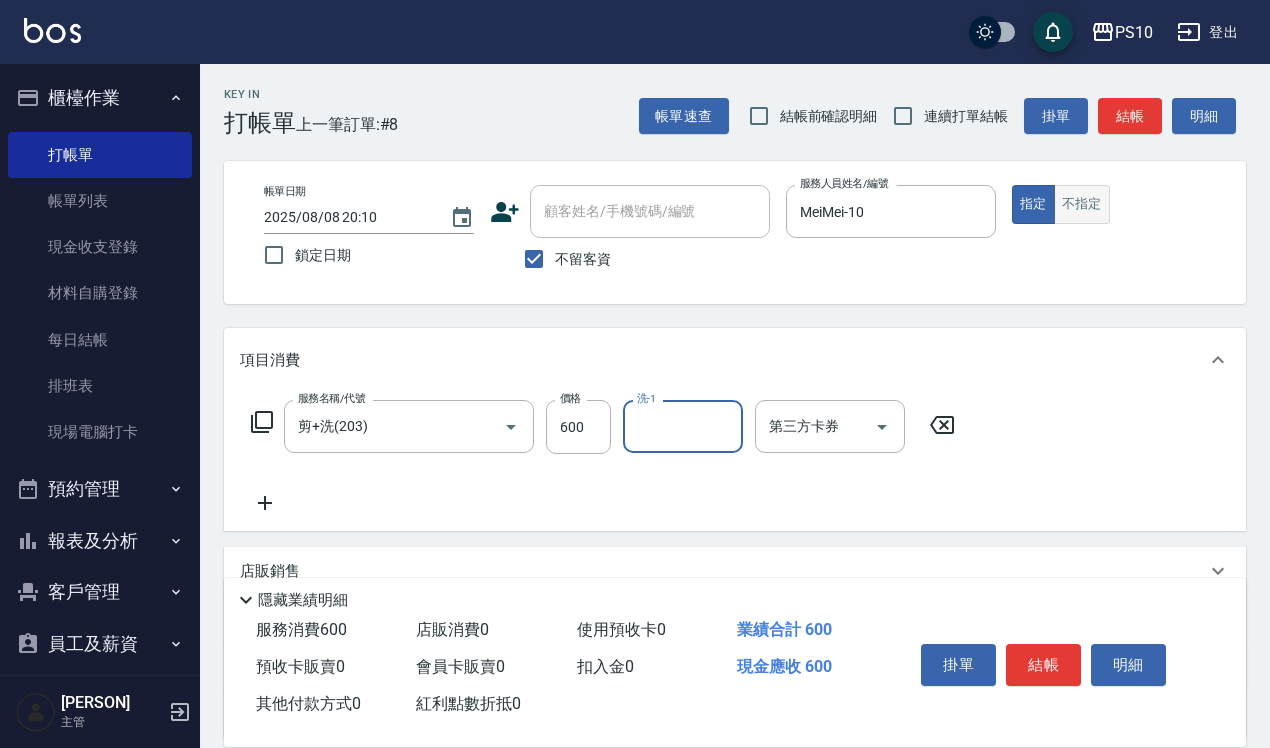click on "不指定" at bounding box center (1082, 204) 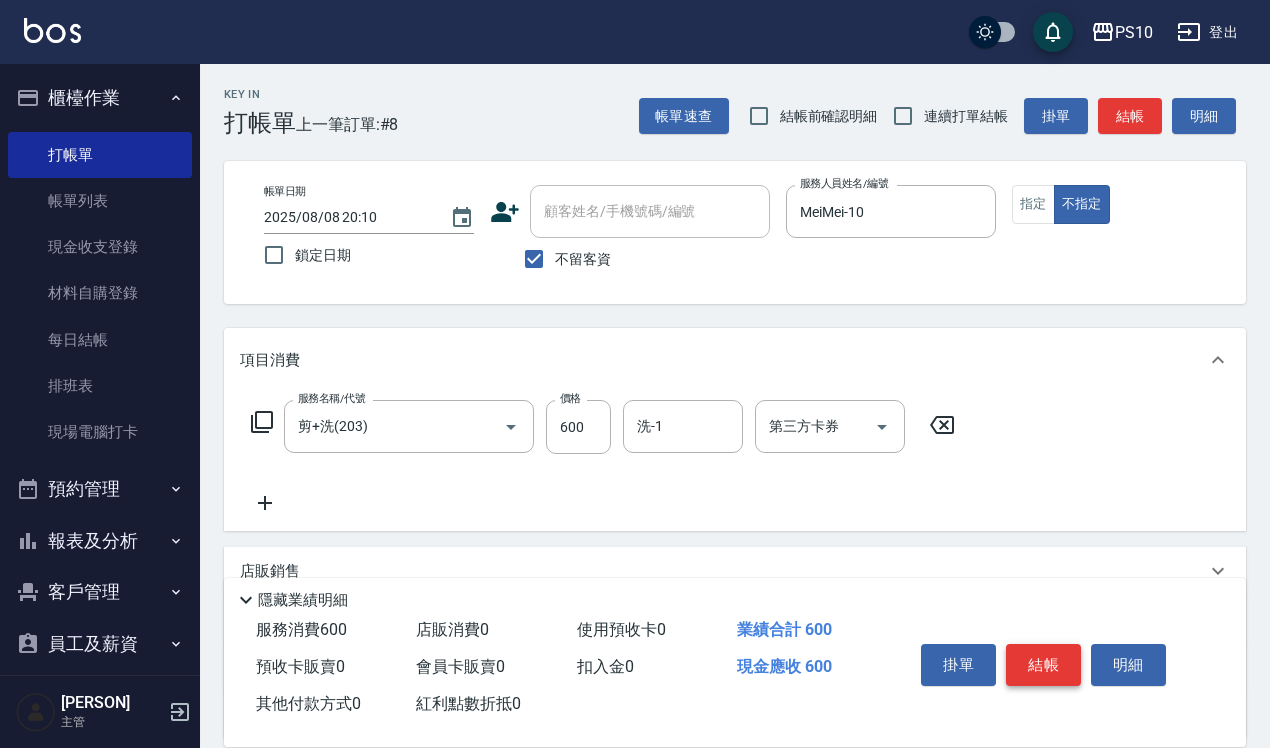 click on "結帳" at bounding box center [1043, 665] 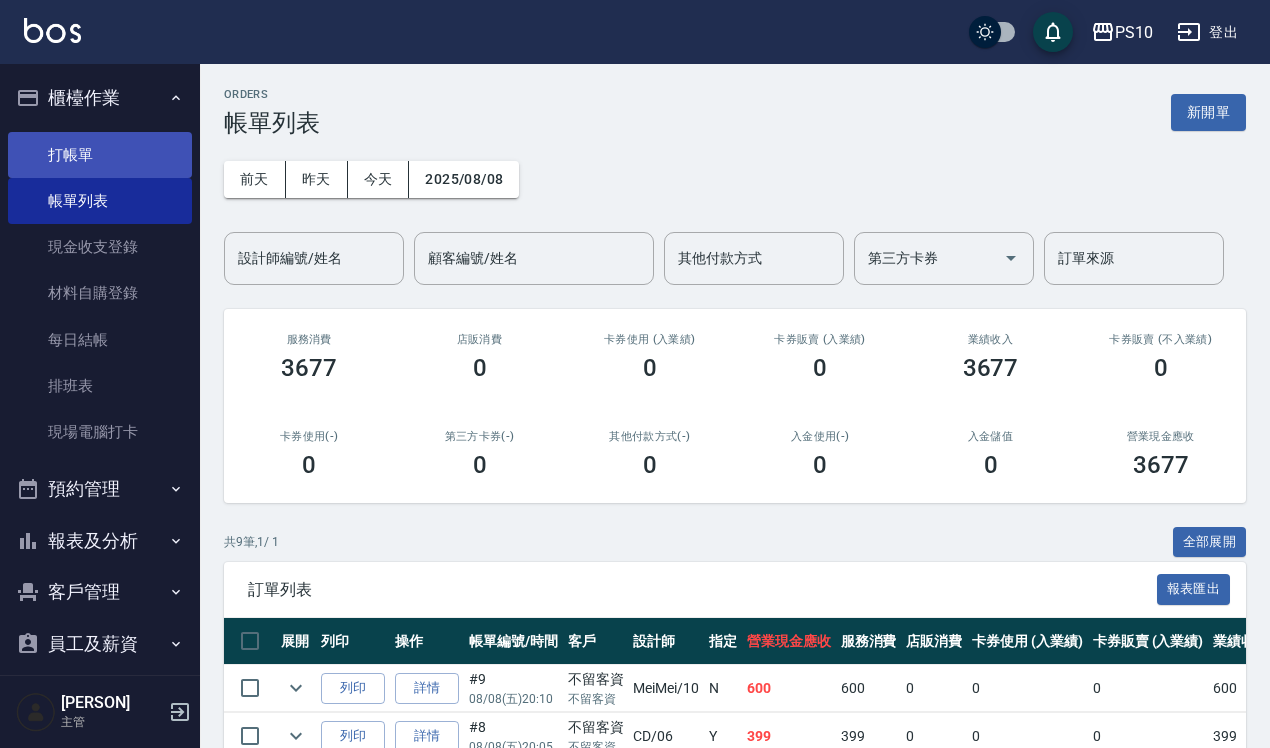 click on "打帳單" at bounding box center [100, 155] 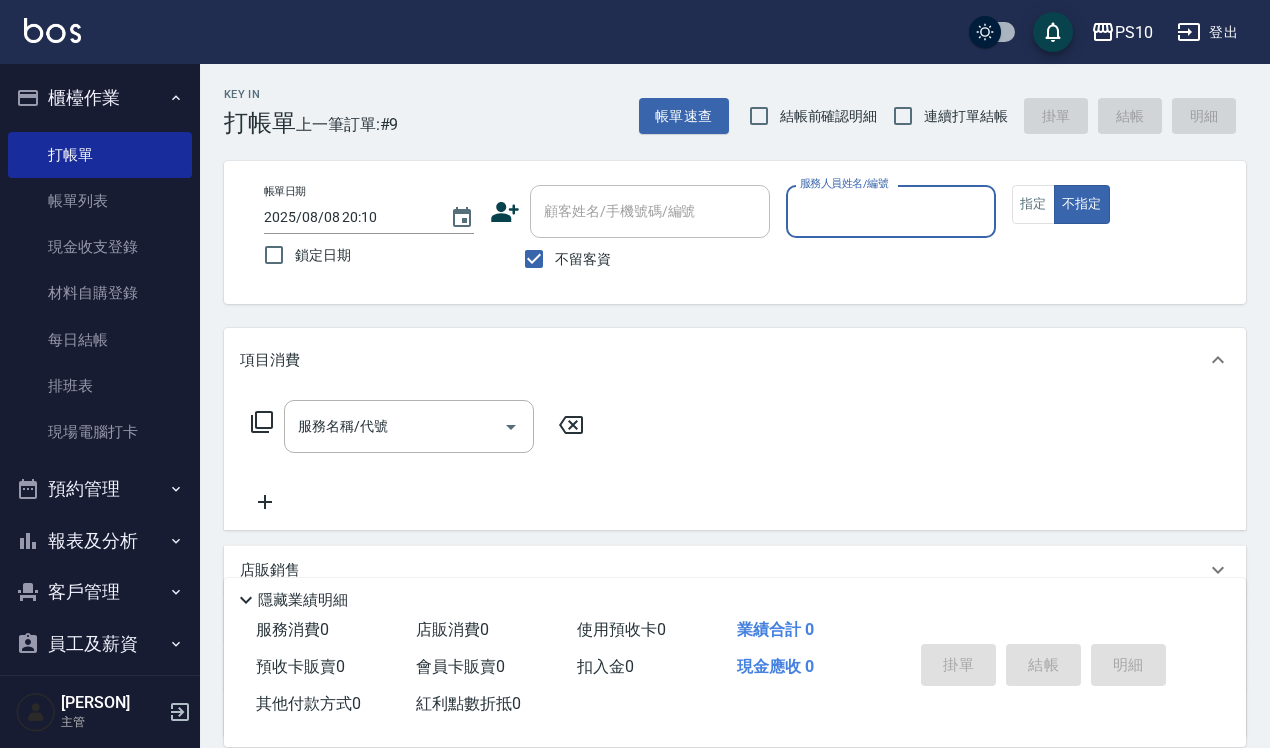 click on "結帳前確認明細" at bounding box center [829, 116] 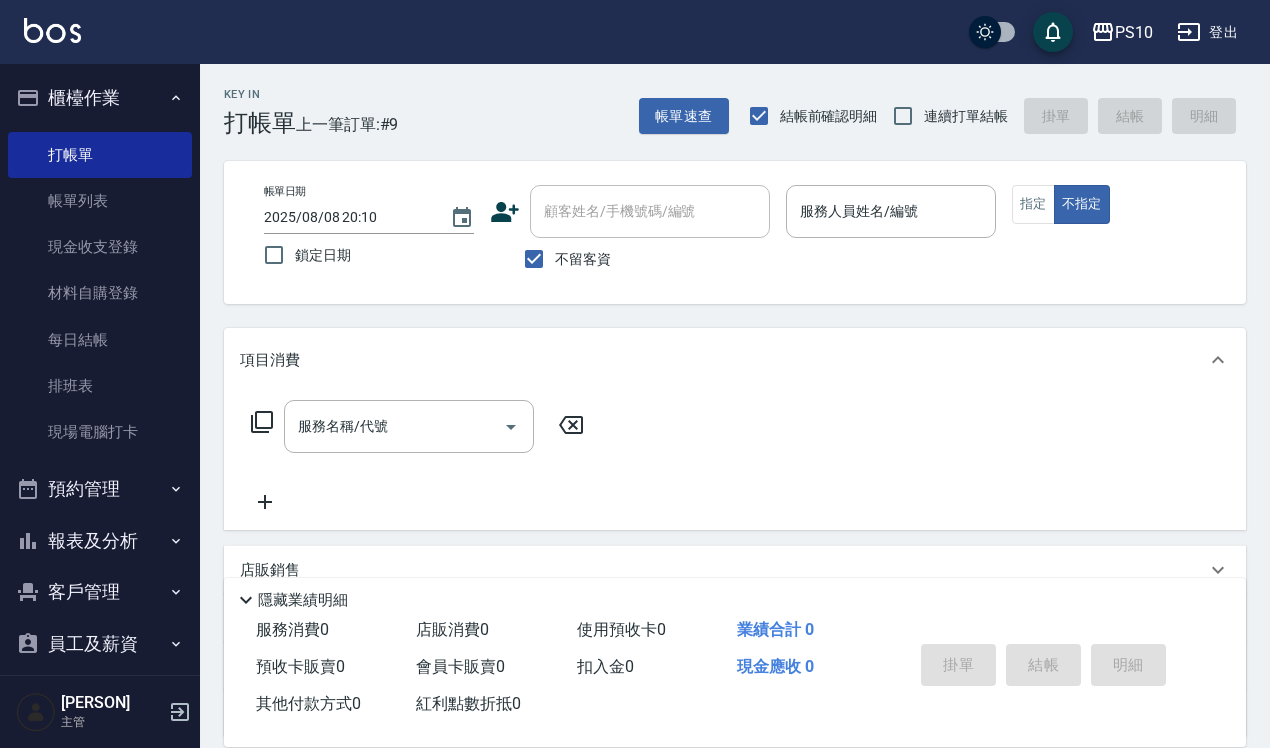 click on "連續打單結帳" at bounding box center [966, 116] 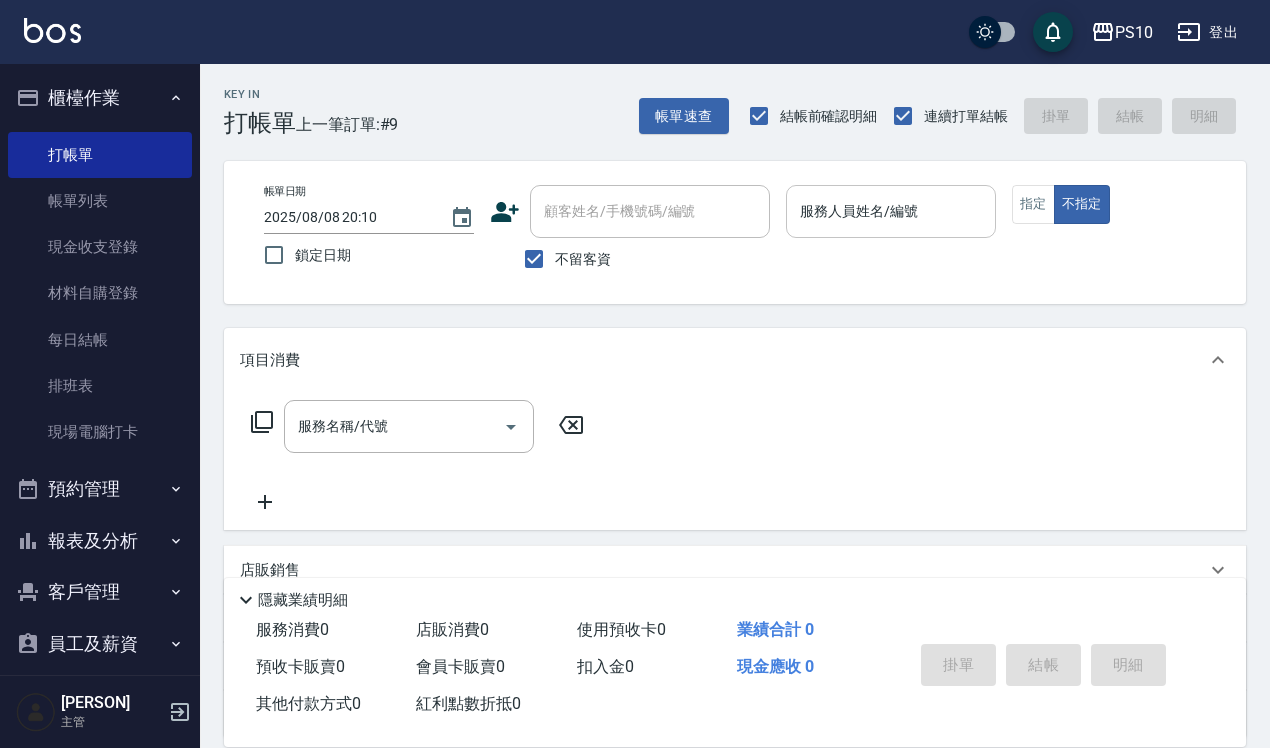 click on "服務人員姓名/編號" at bounding box center [891, 211] 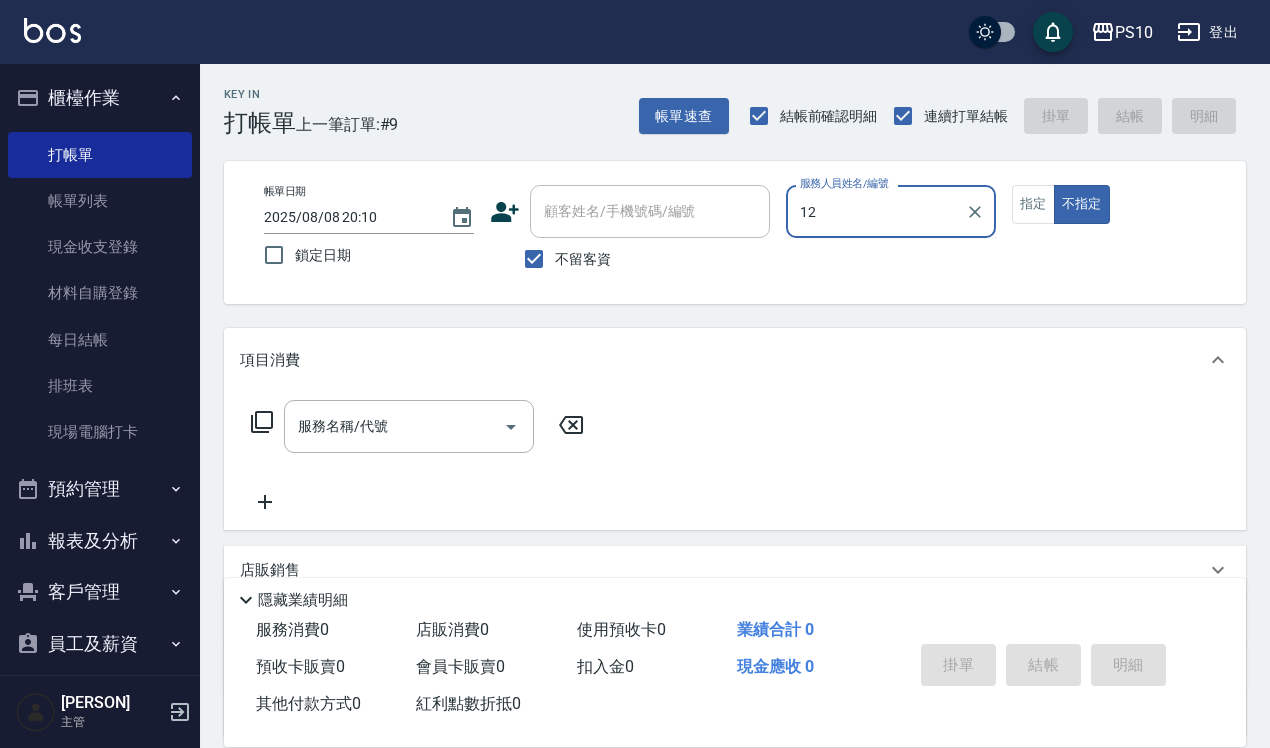 type on "Anne-12" 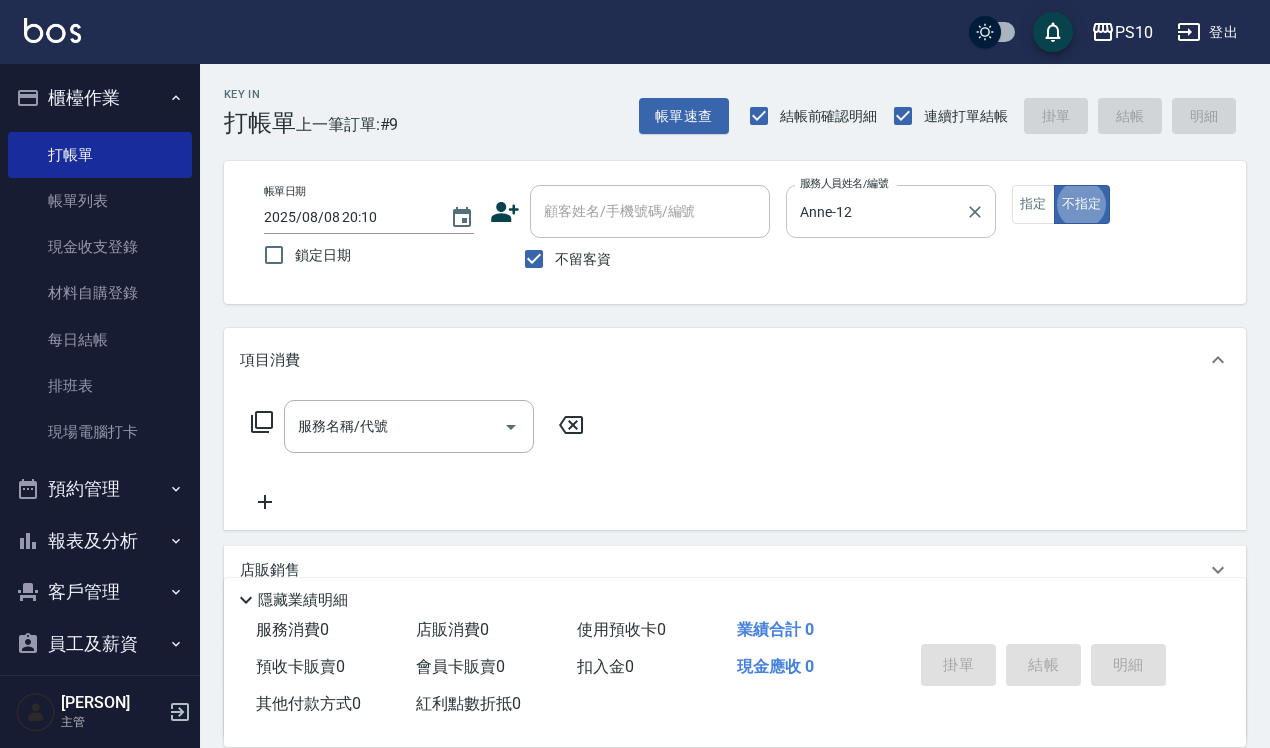 type on "false" 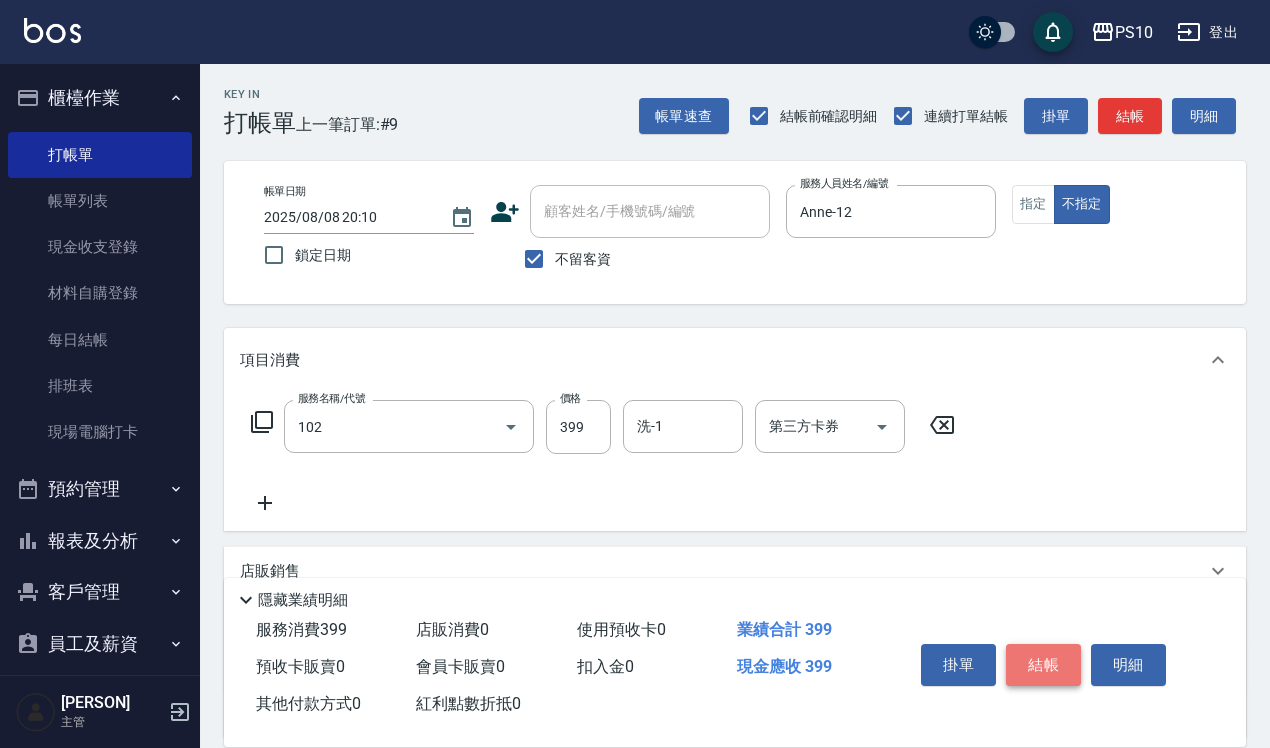 type on "SPA洗髮399(102)" 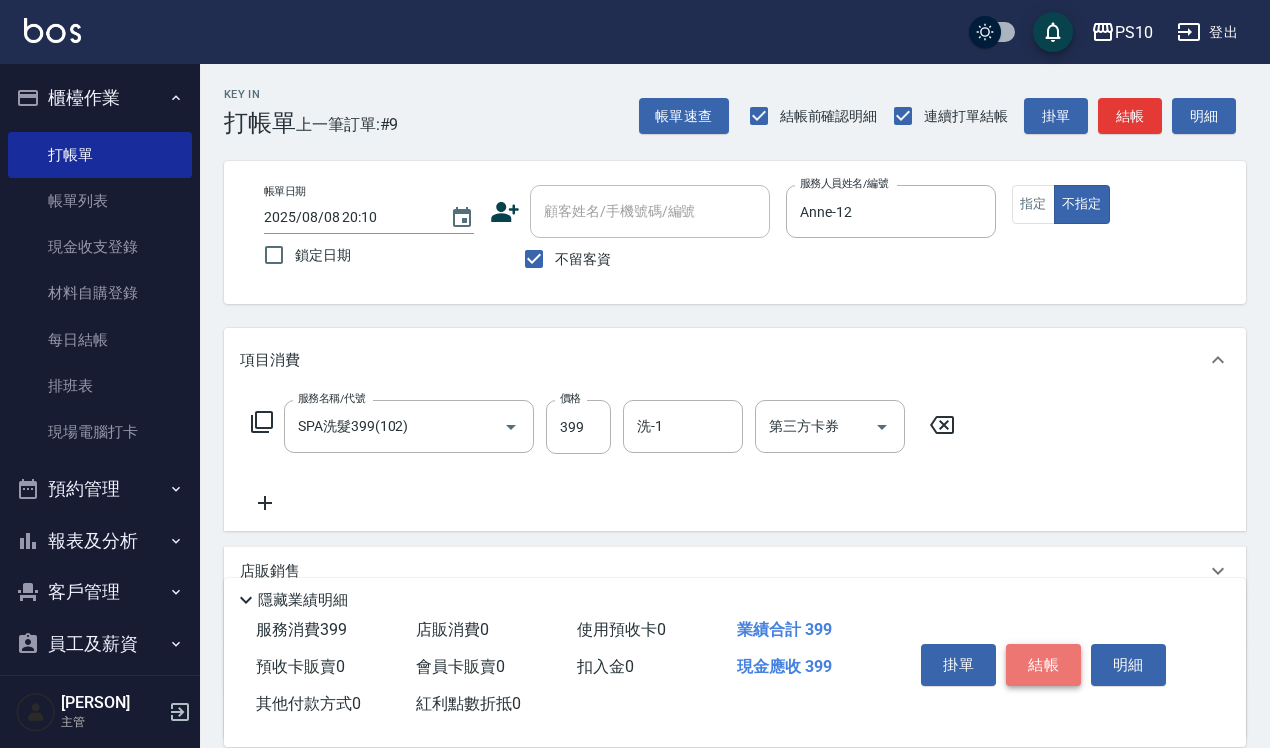 click on "結帳" at bounding box center [1043, 665] 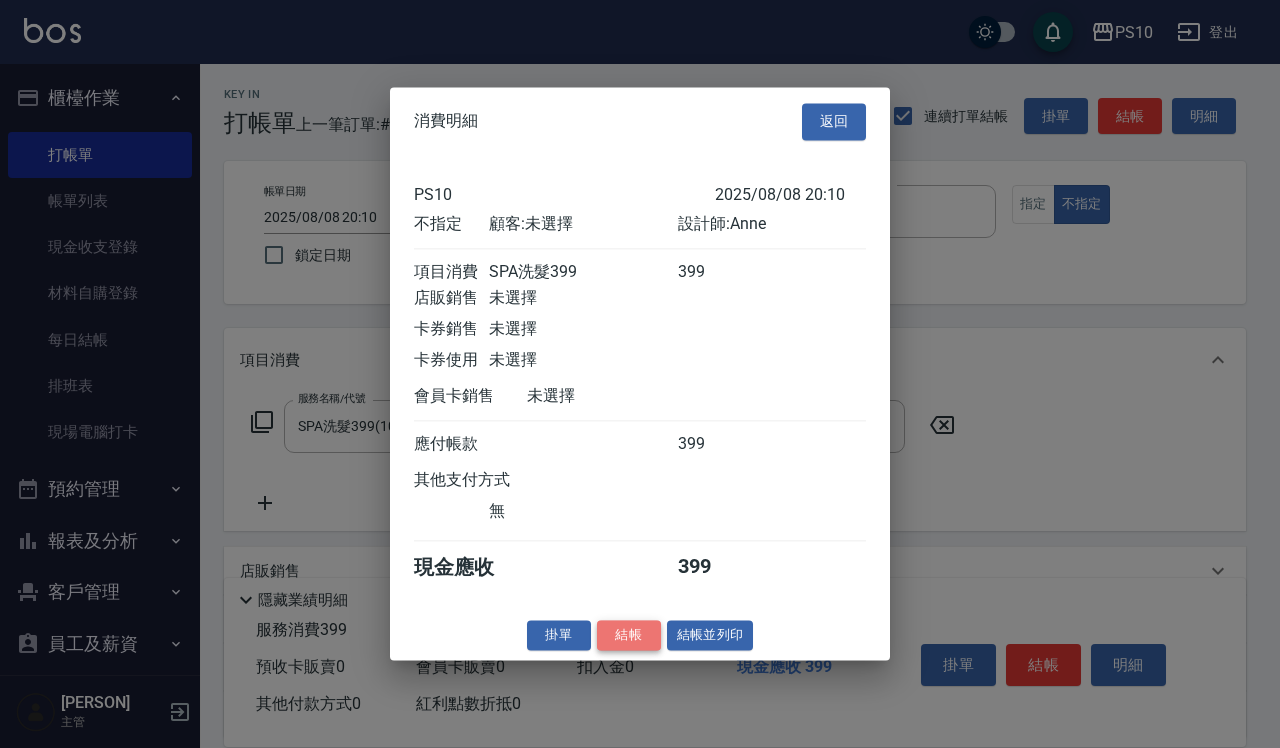 click on "結帳" at bounding box center [629, 635] 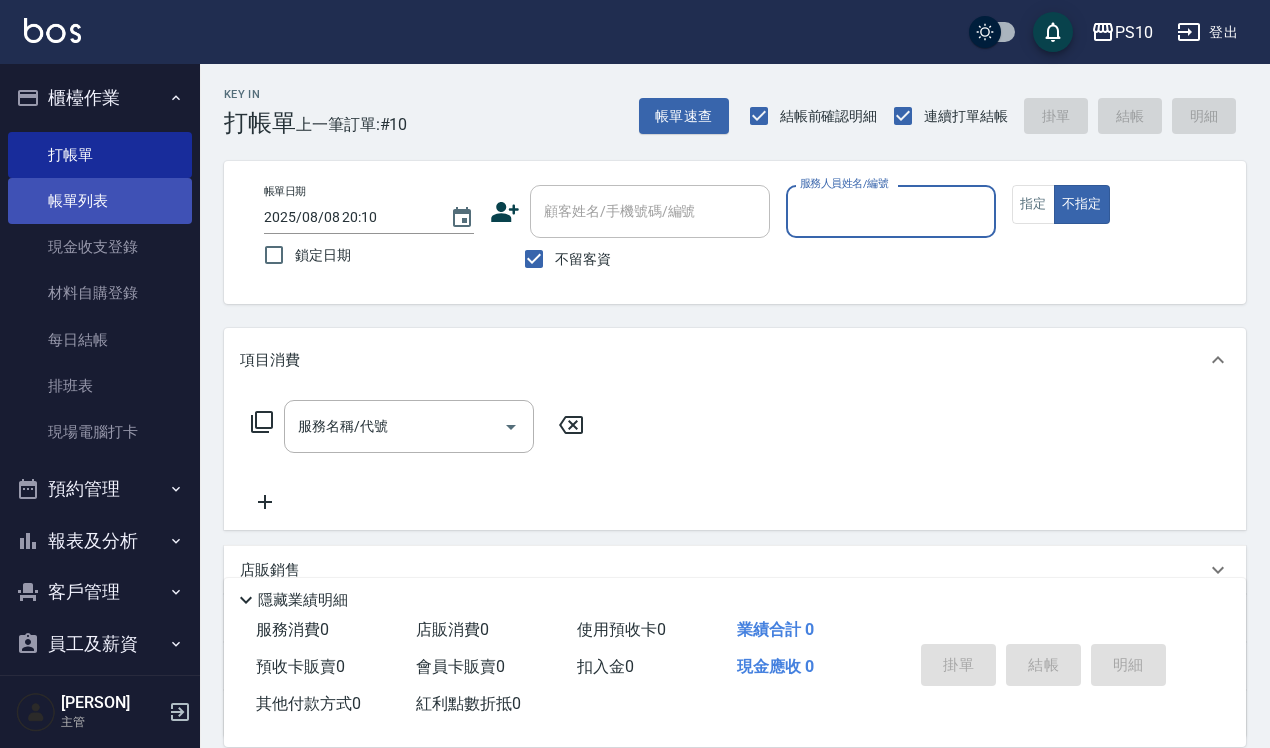 click on "帳單列表" at bounding box center (100, 201) 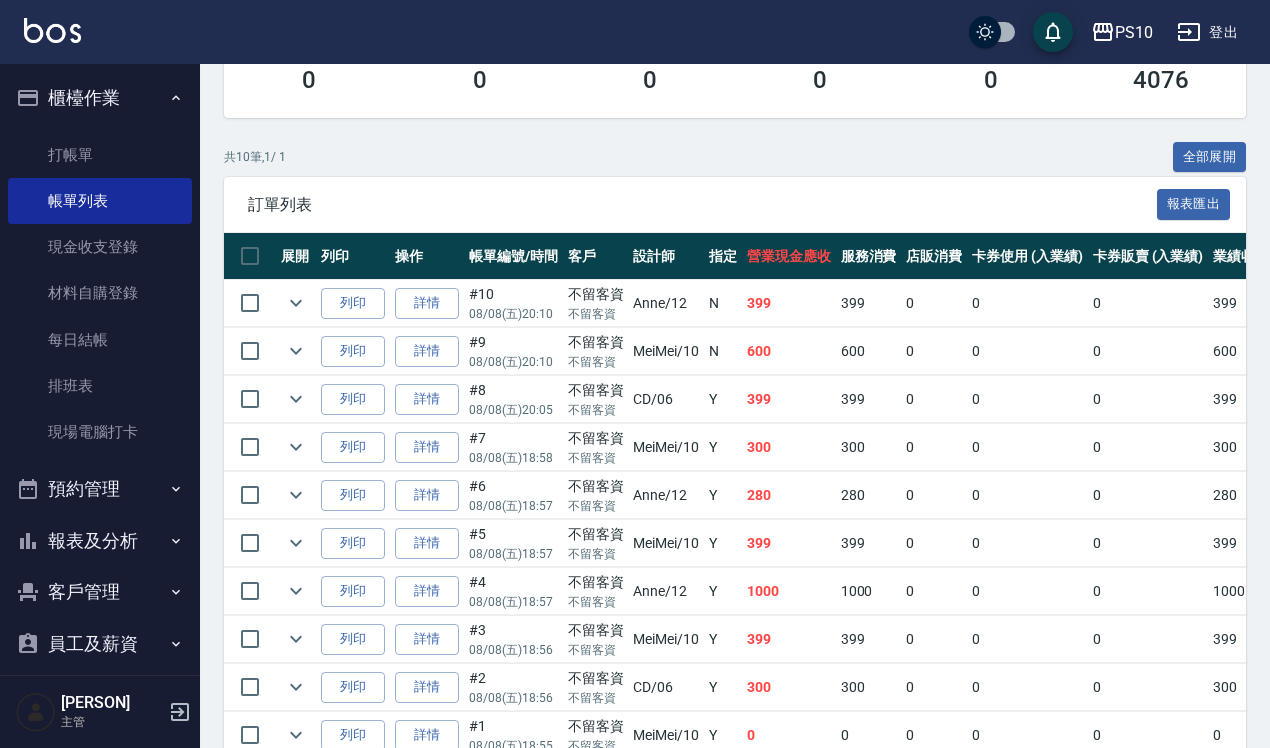 scroll, scrollTop: 497, scrollLeft: 0, axis: vertical 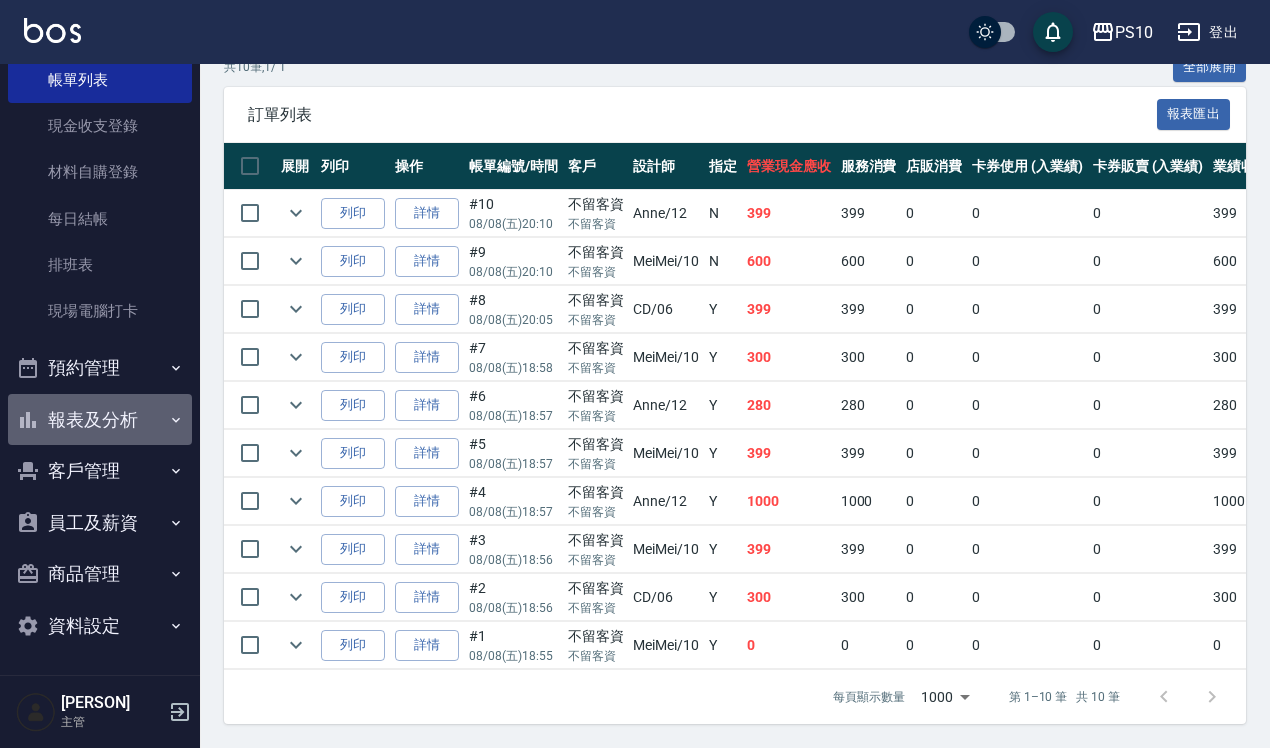 click on "報表及分析" at bounding box center [100, 420] 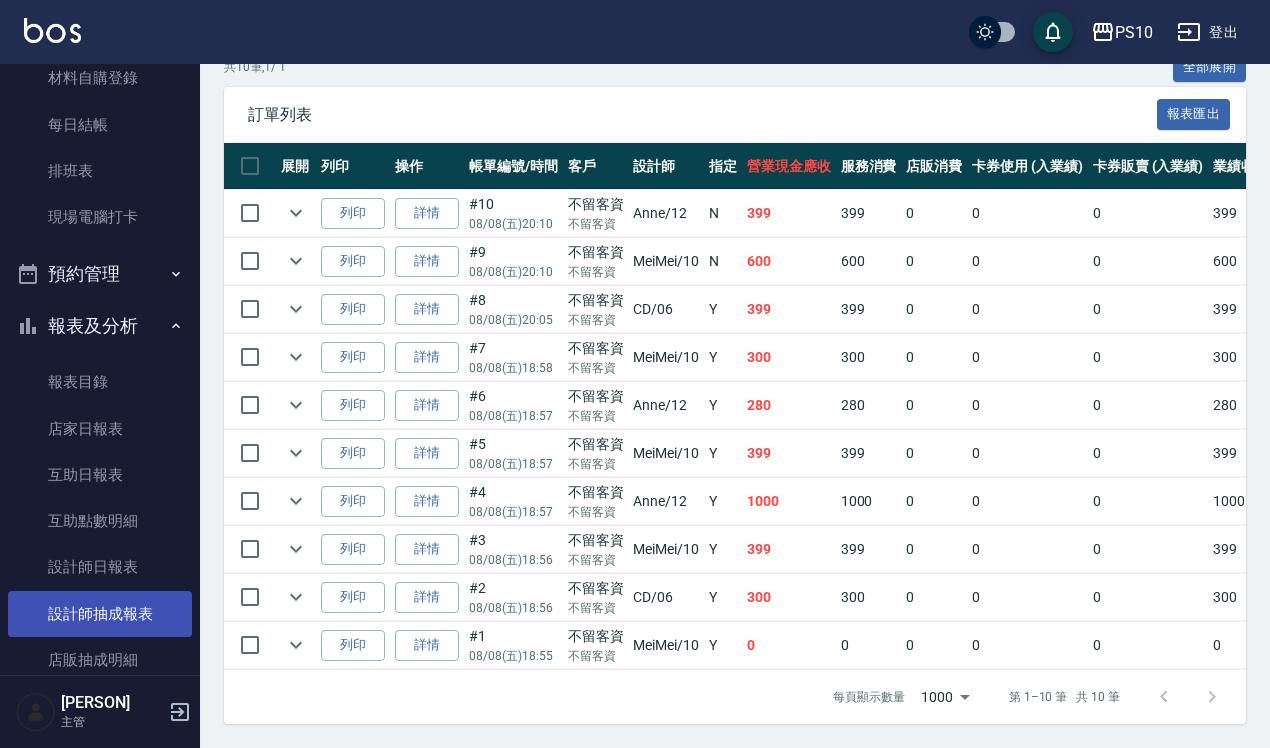 scroll, scrollTop: 371, scrollLeft: 0, axis: vertical 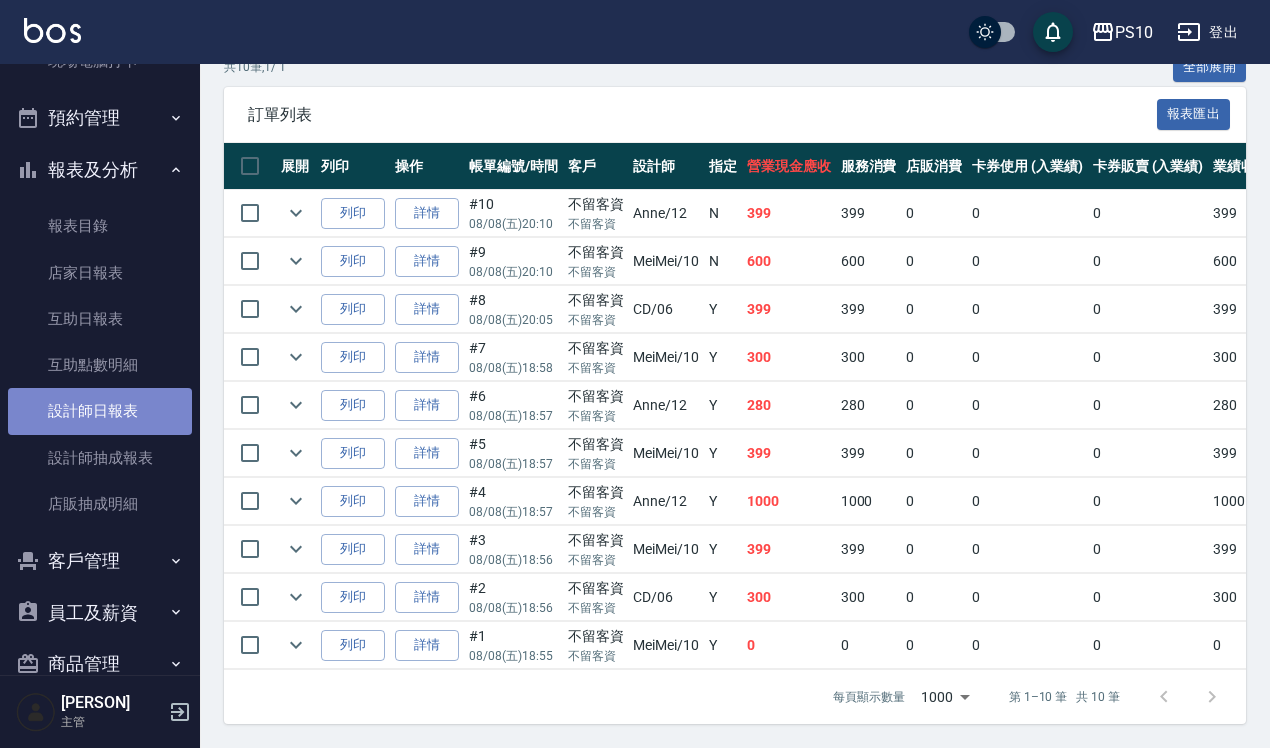 click on "設計師日報表" at bounding box center [100, 411] 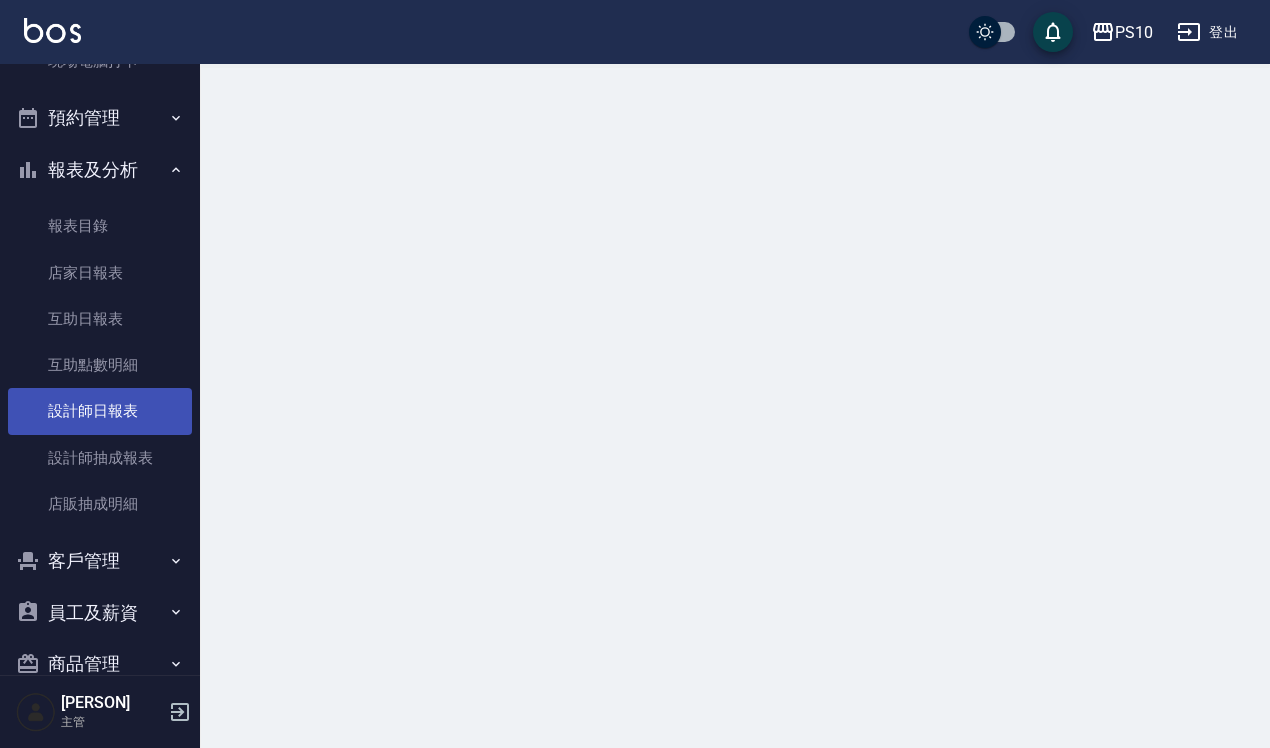 scroll, scrollTop: 0, scrollLeft: 0, axis: both 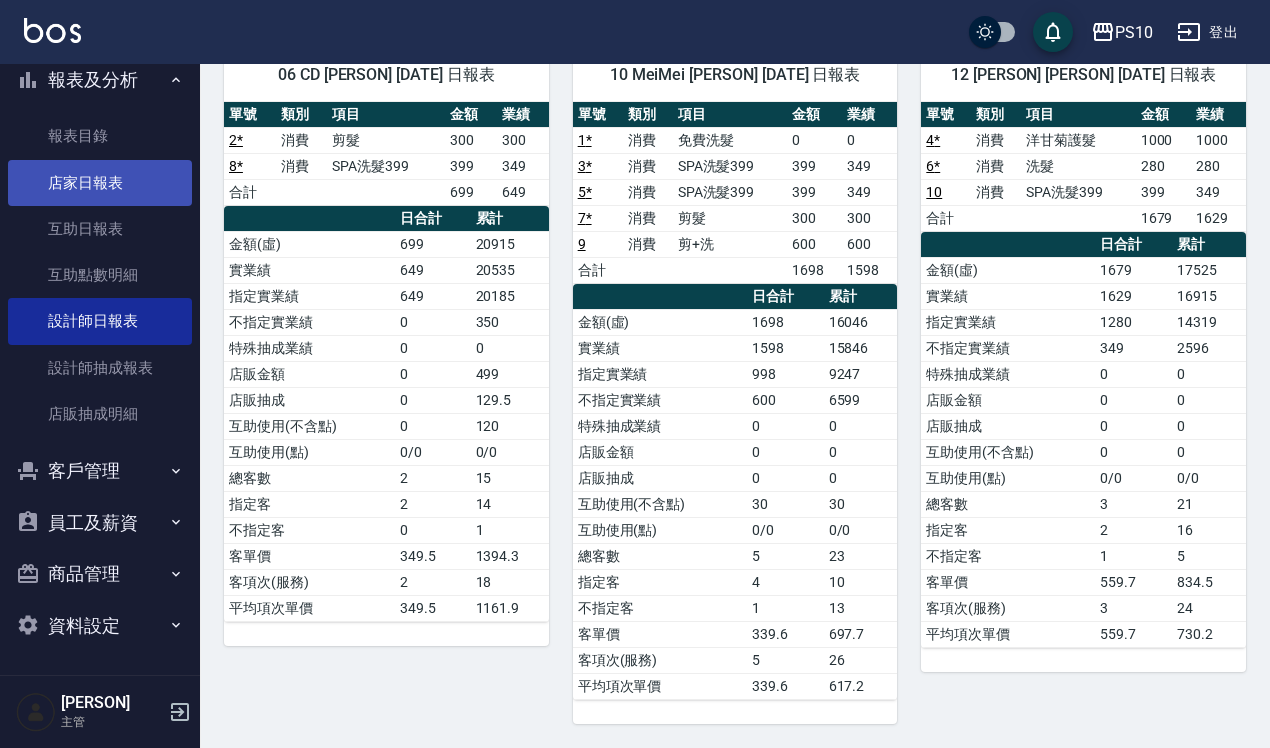 click on "店家日報表" at bounding box center [100, 183] 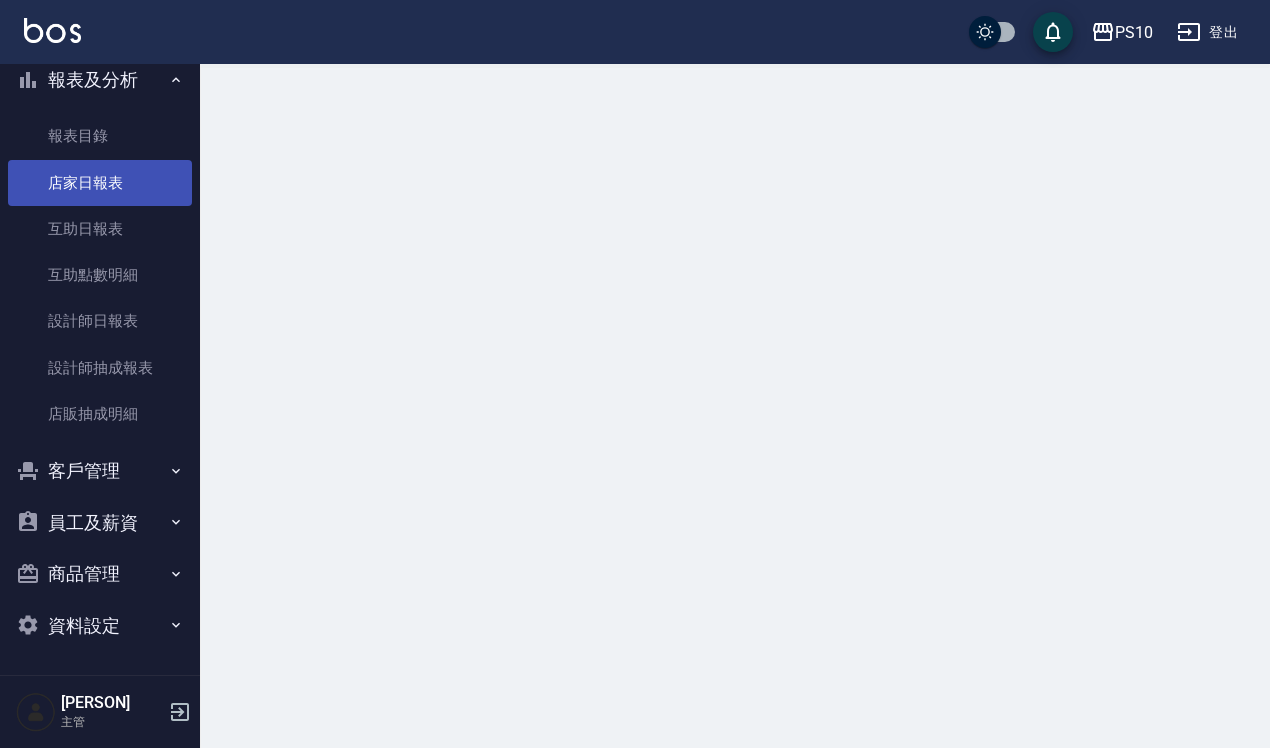 scroll, scrollTop: 0, scrollLeft: 0, axis: both 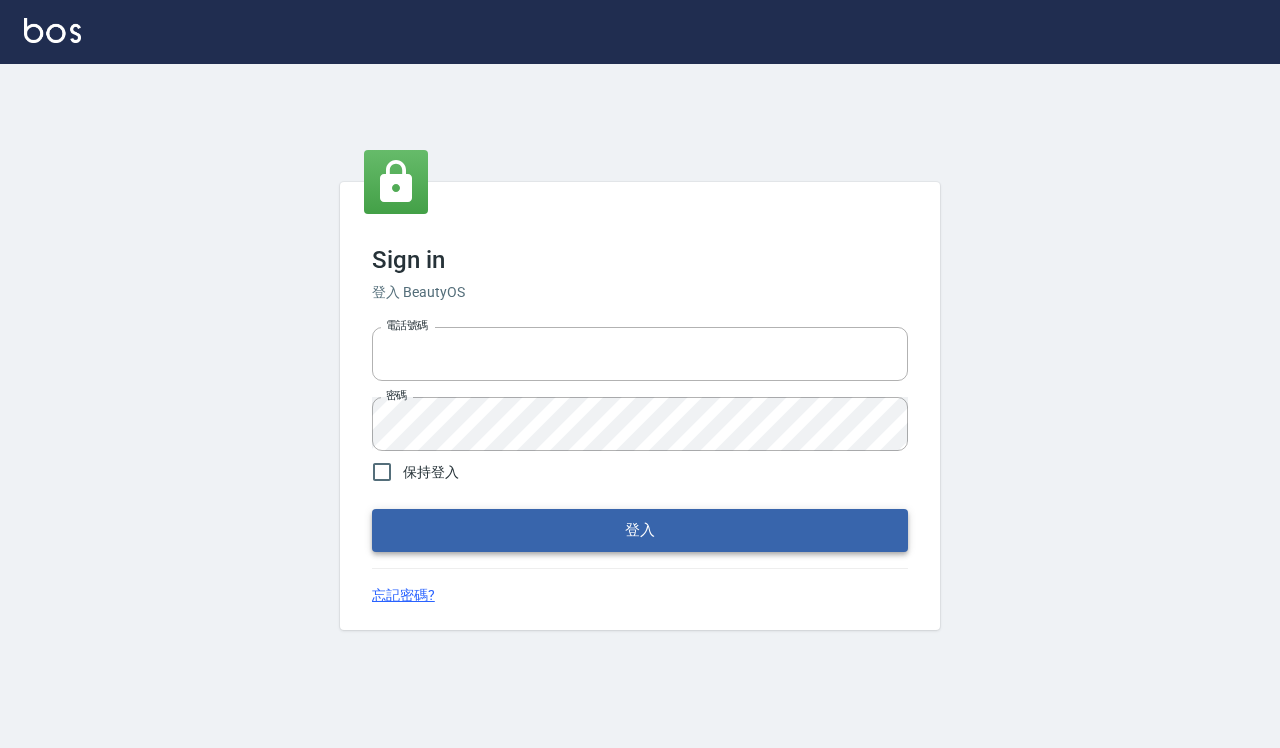 type on "[PHONE]" 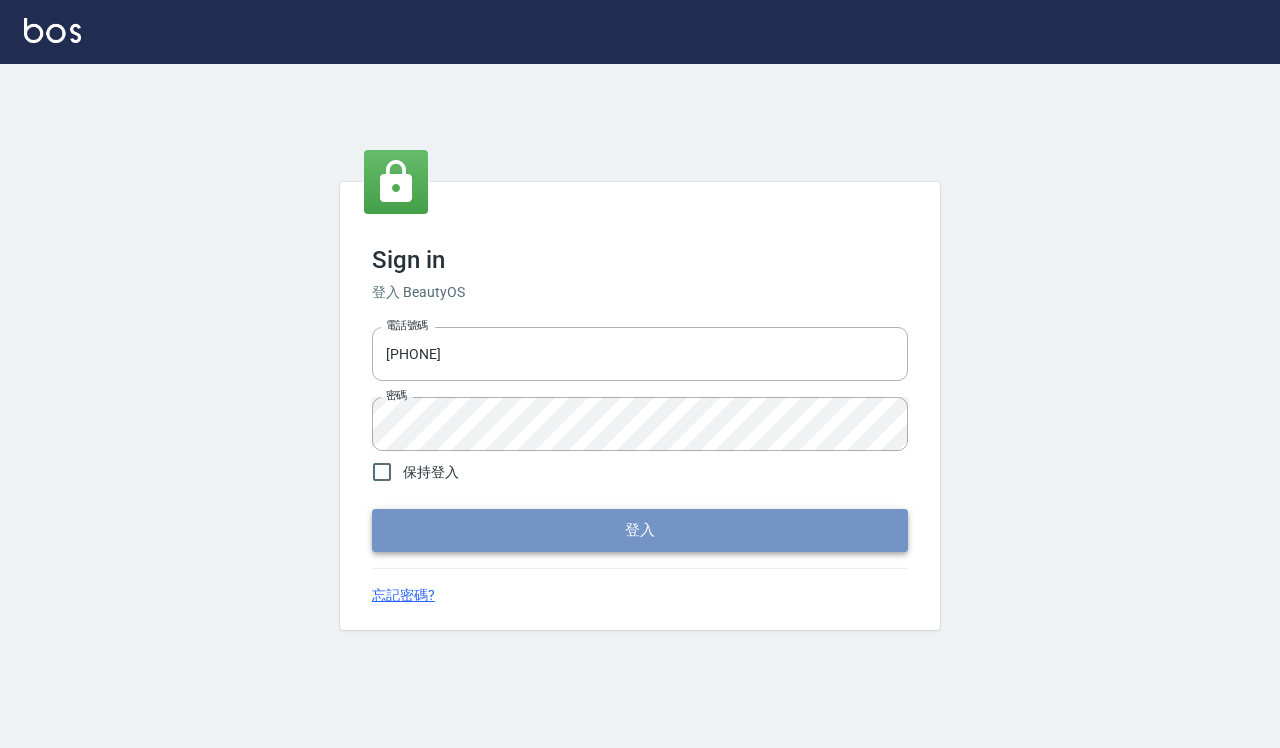 click on "登入" at bounding box center (640, 530) 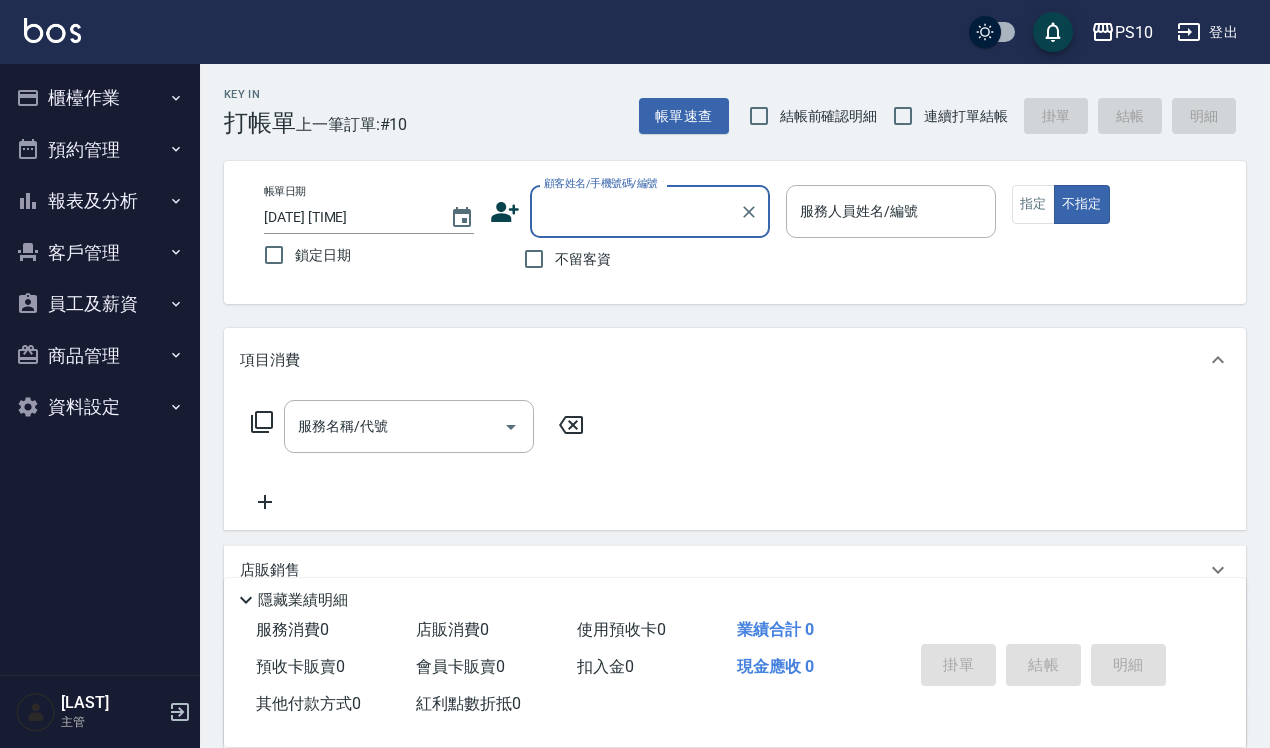 click on "結帳前確認明細" at bounding box center (829, 116) 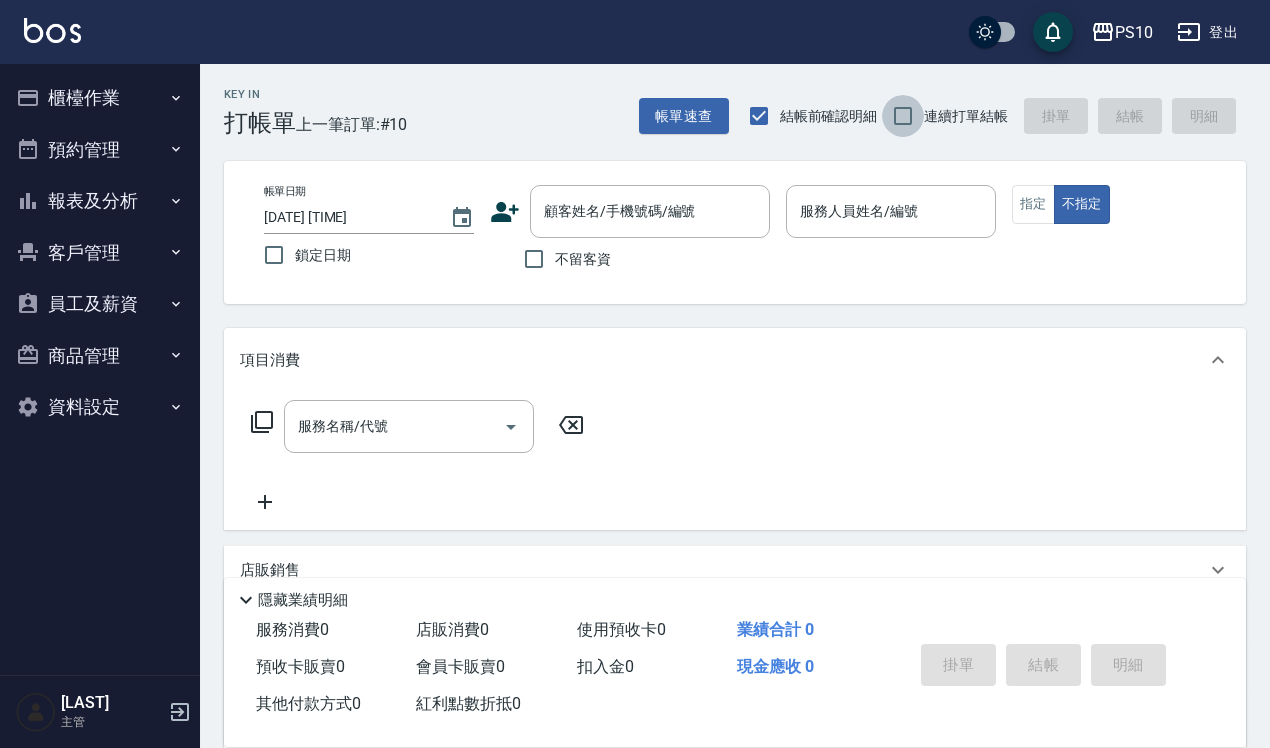 click on "連續打單結帳" at bounding box center [903, 116] 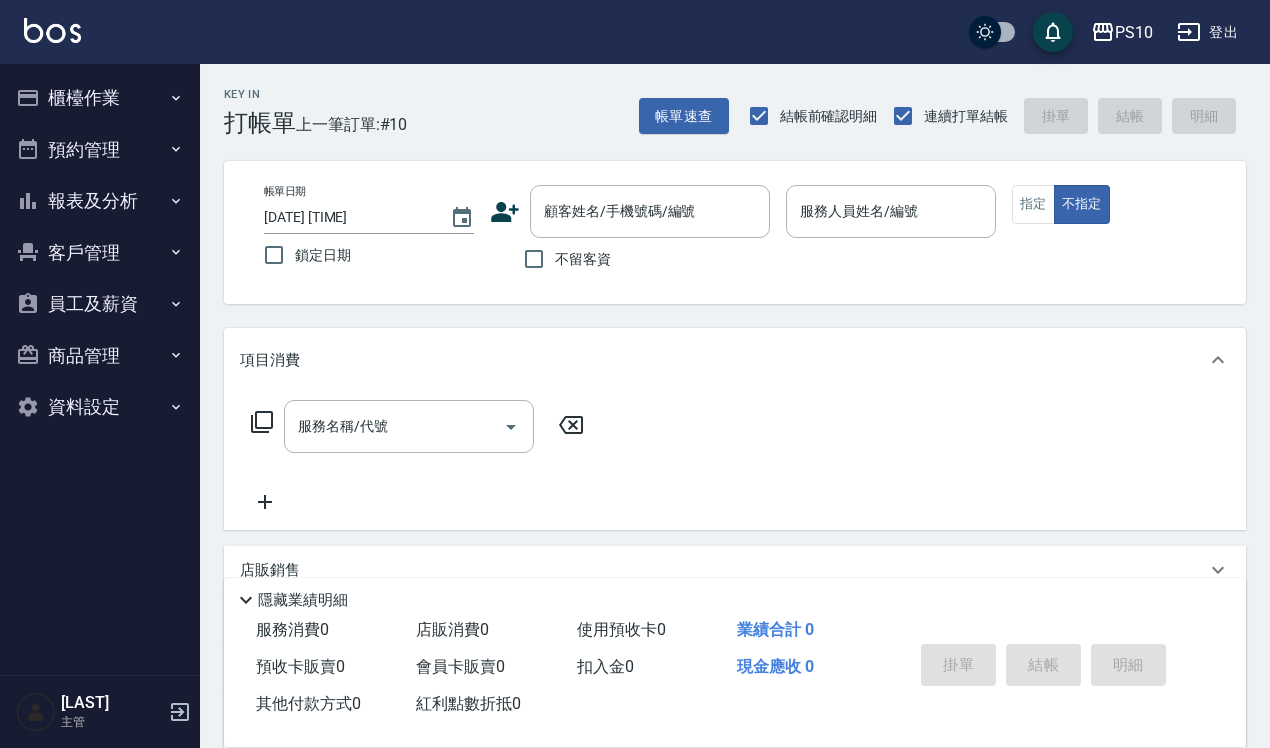 click on "不留客資" at bounding box center [583, 259] 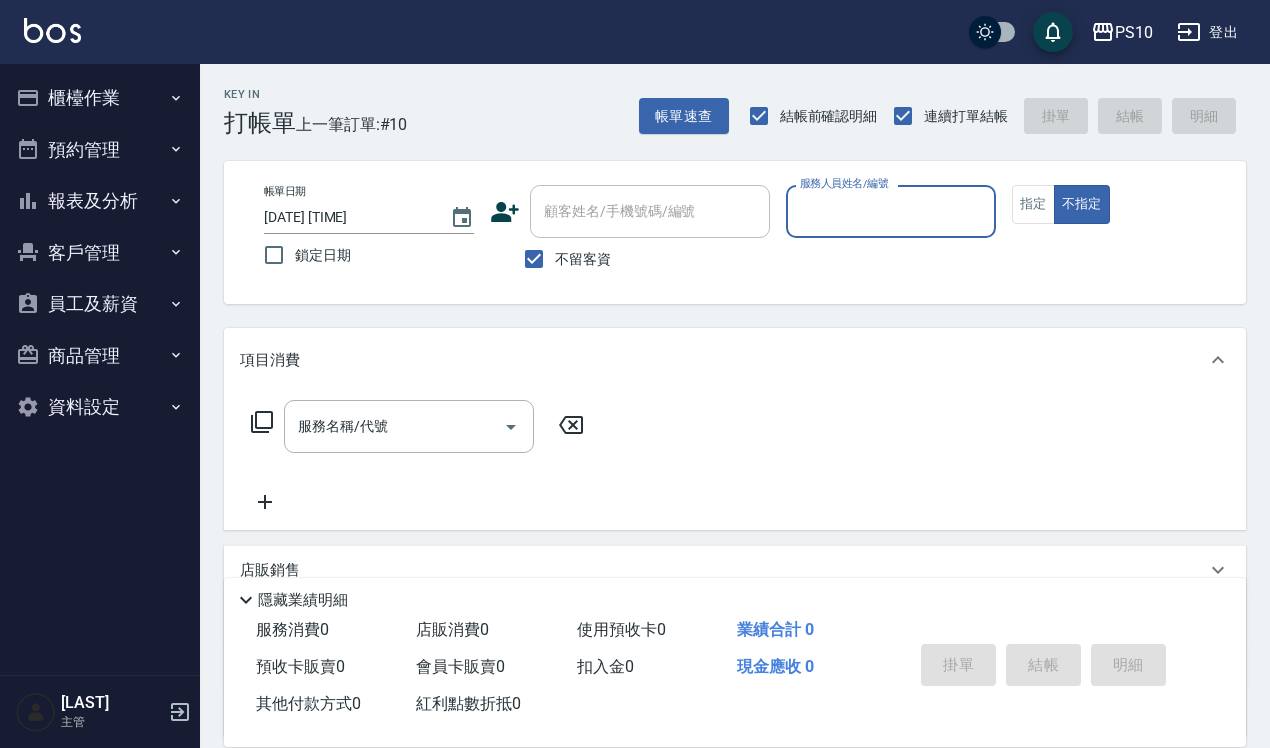 click on "服務人員姓名/編號" at bounding box center [891, 211] 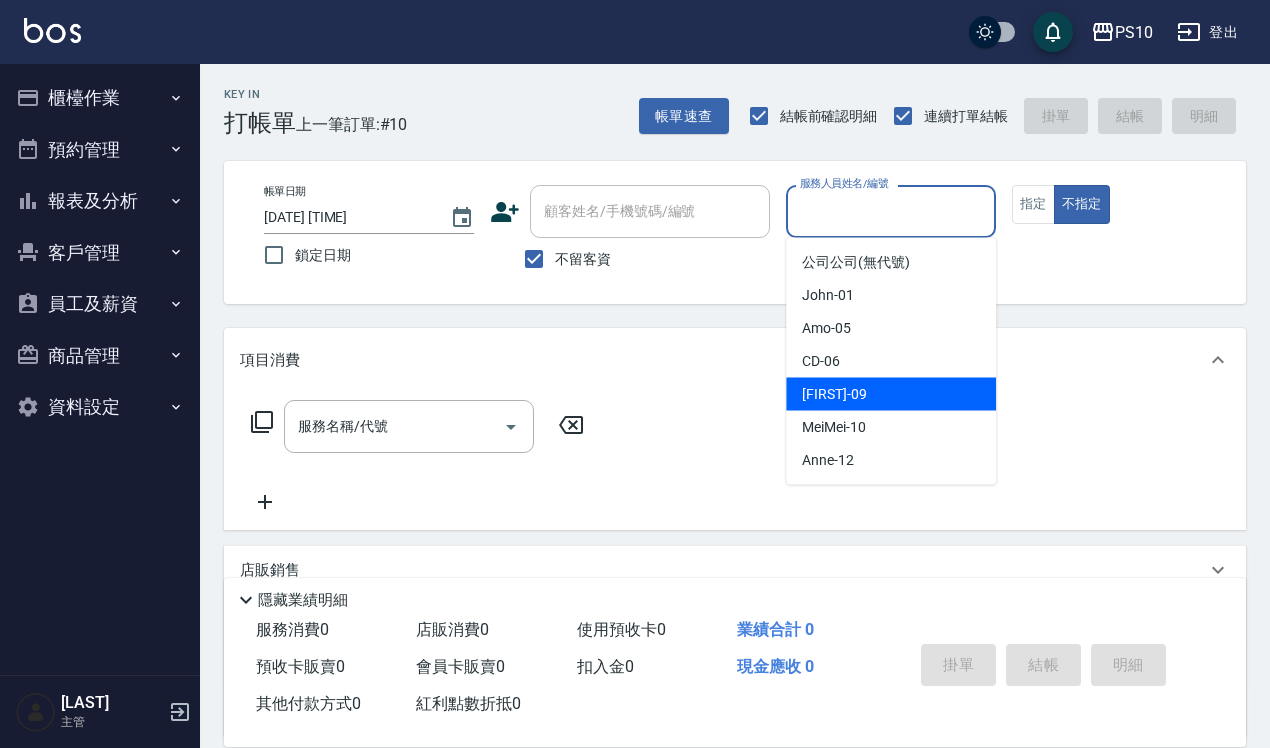 click on "[FIRST] -09" at bounding box center [891, 394] 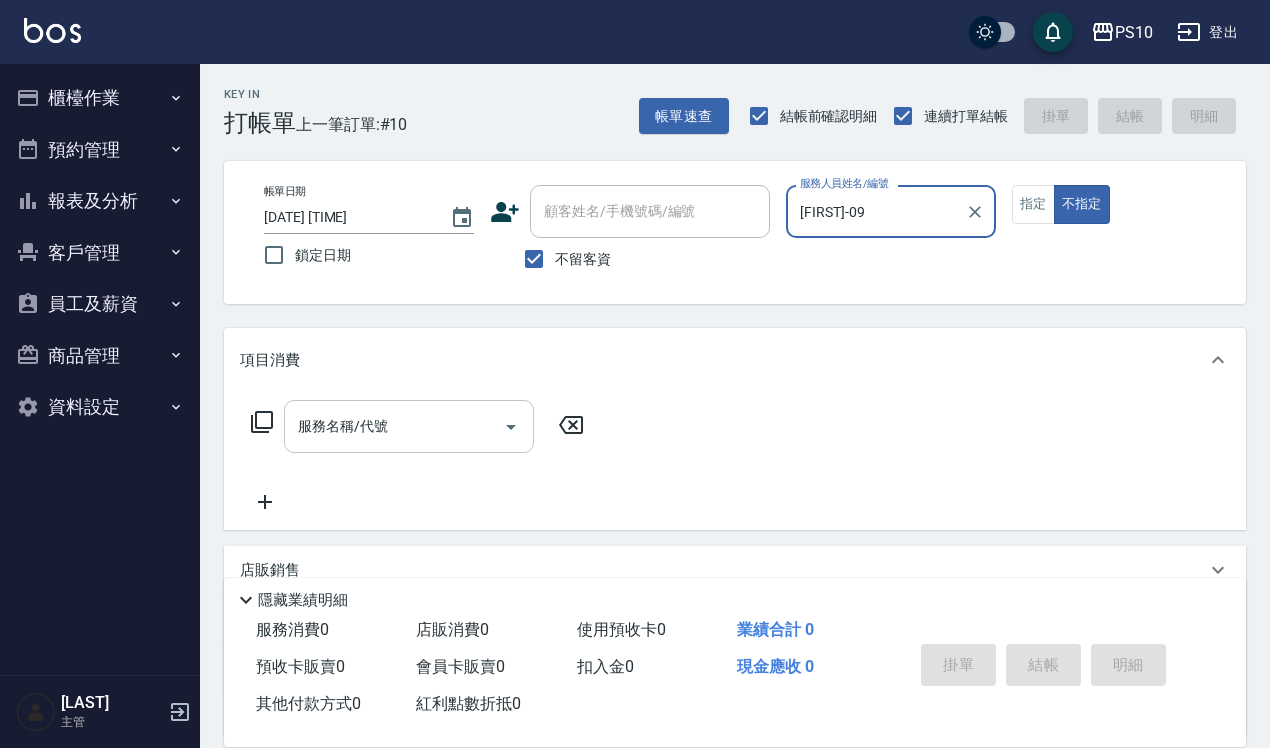 click on "服務名稱/代號" at bounding box center [394, 426] 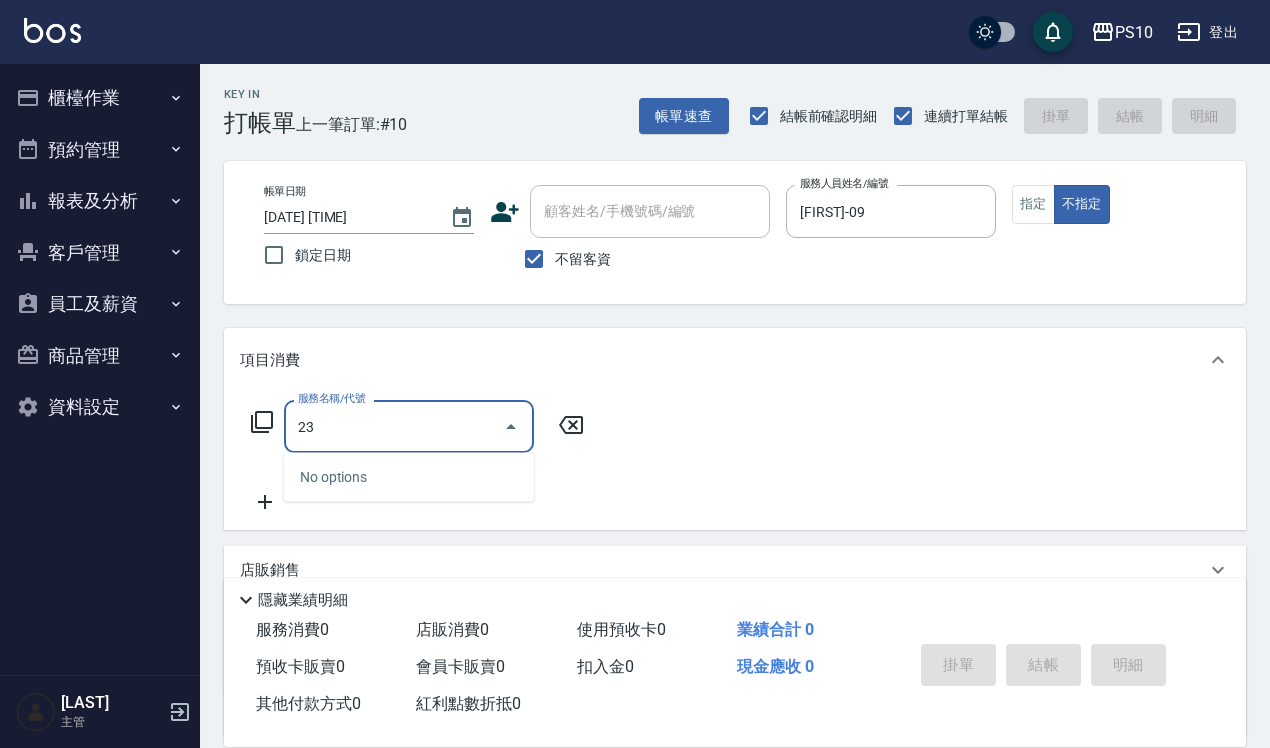 drag, startPoint x: 453, startPoint y: 445, endPoint x: 285, endPoint y: 433, distance: 168.42802 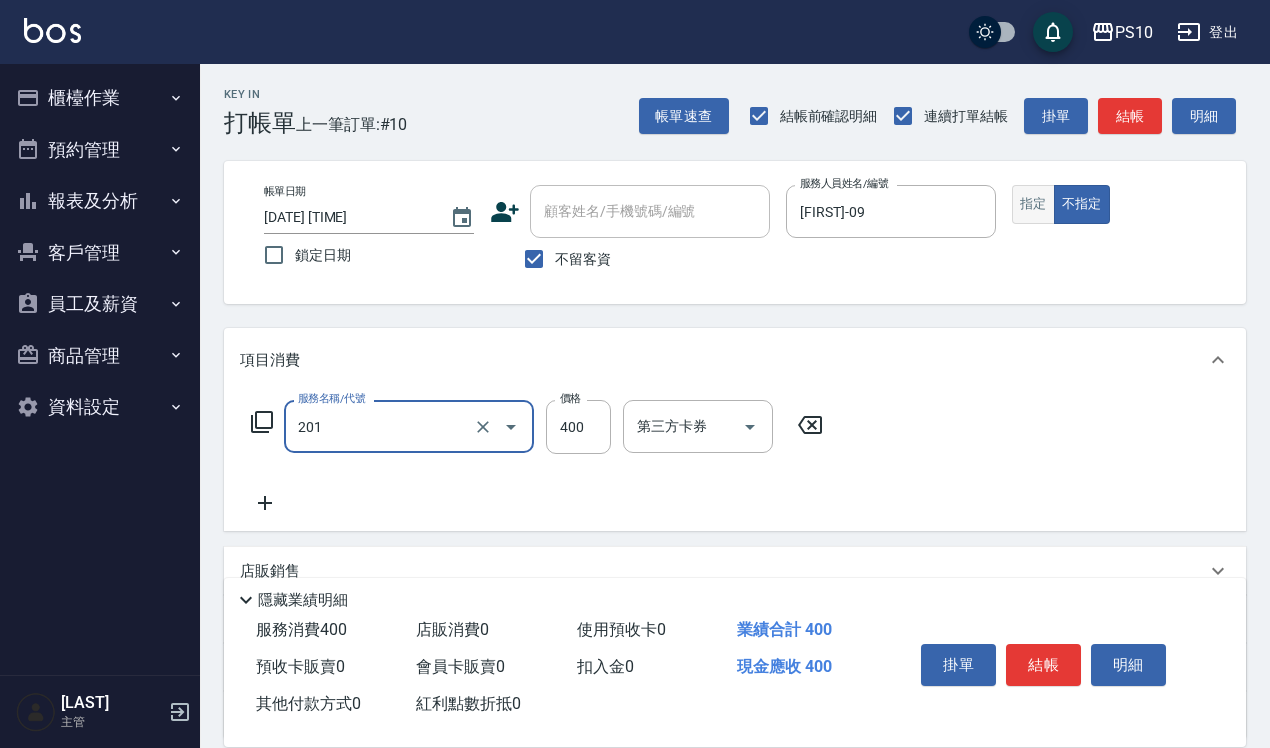 type on "剪髮(201)" 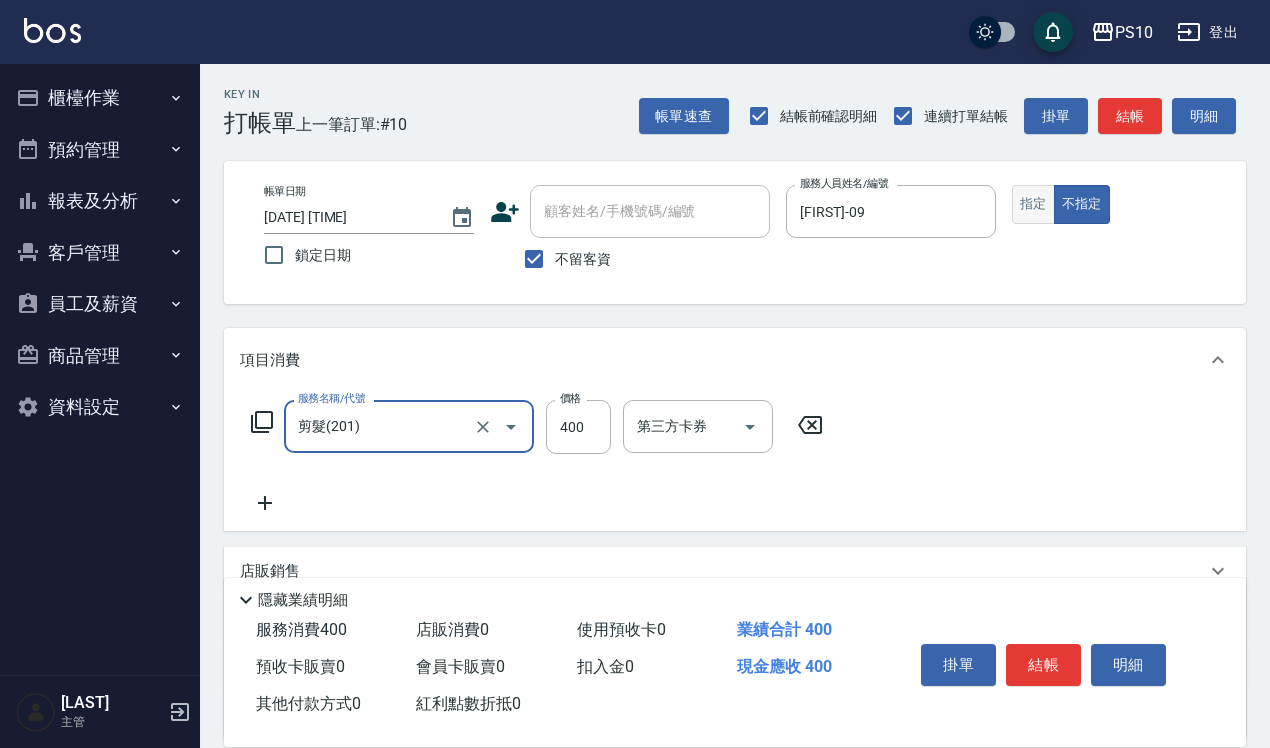 click on "指定" at bounding box center [1033, 204] 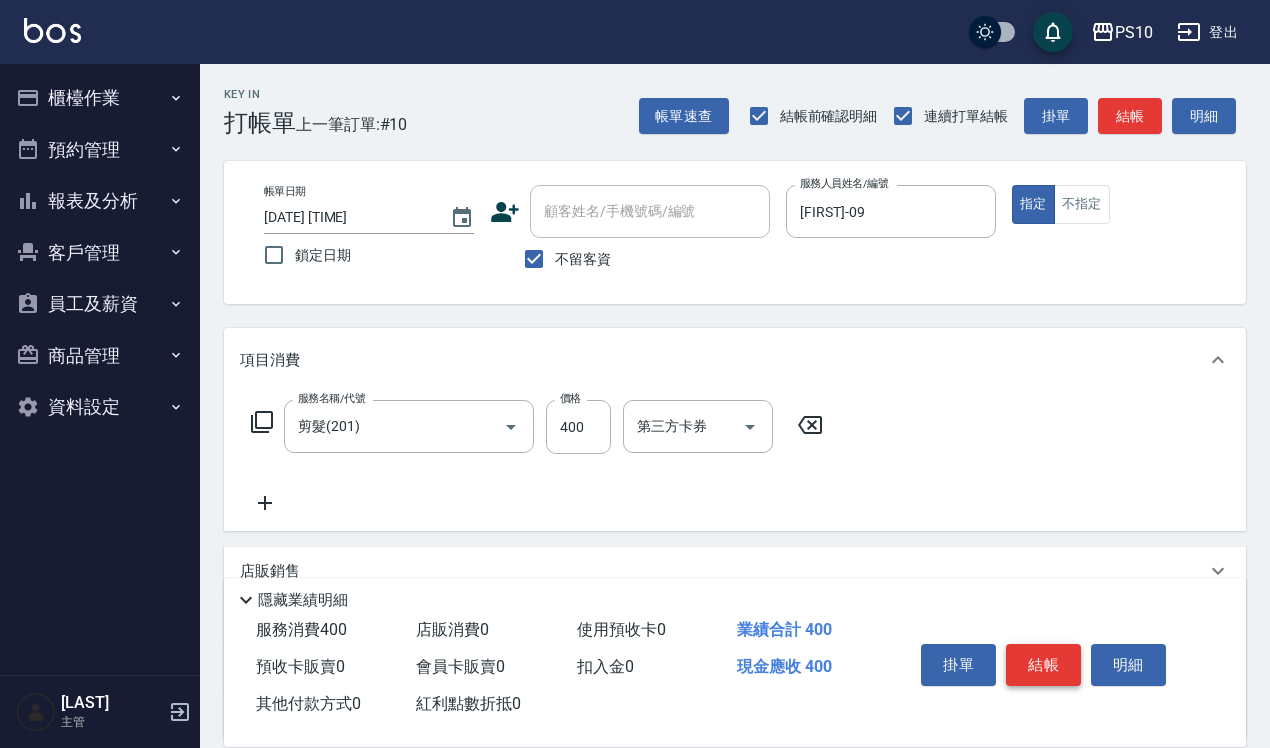 click on "結帳" at bounding box center (1043, 665) 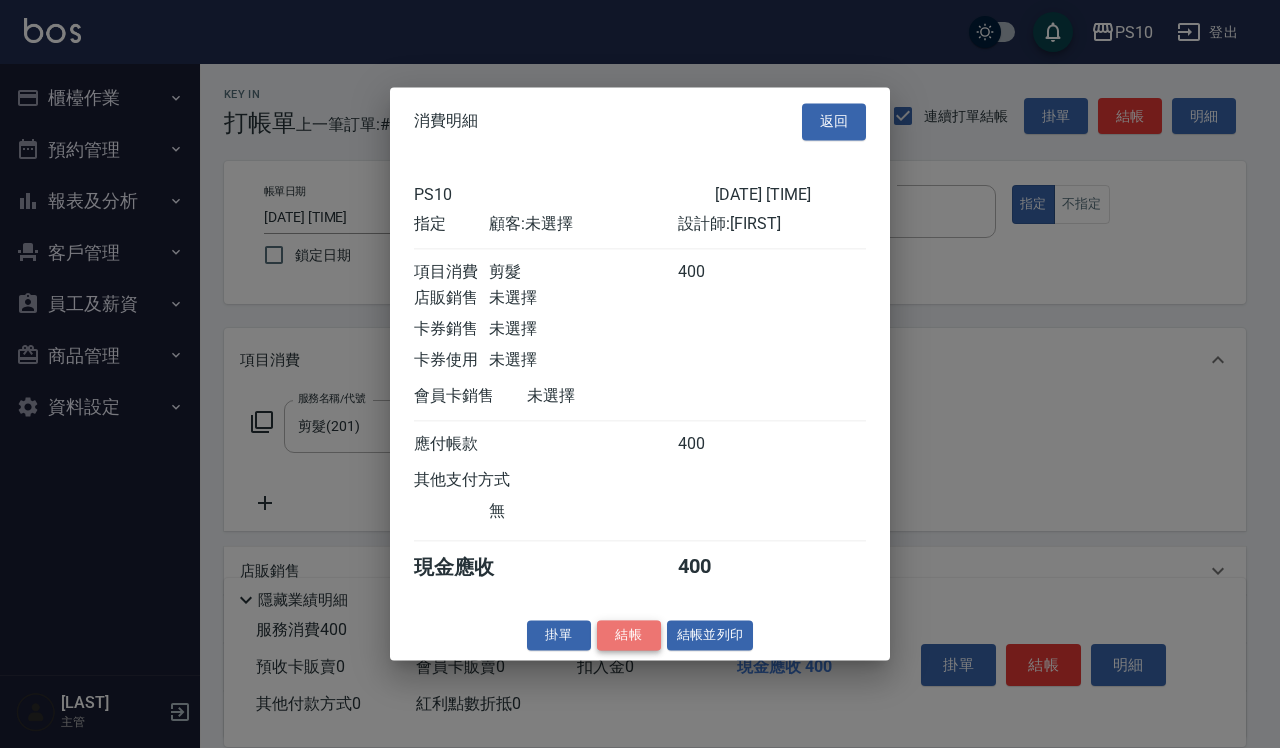 click on "結帳" at bounding box center [629, 635] 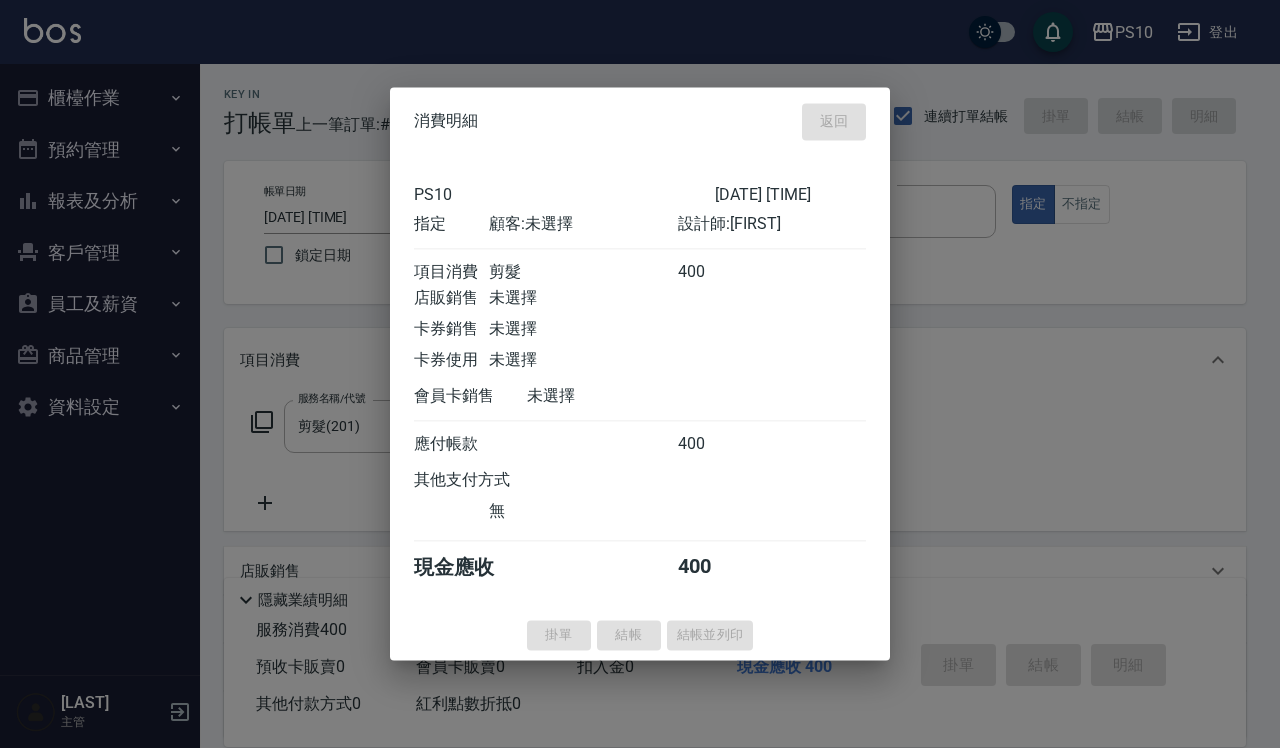 type 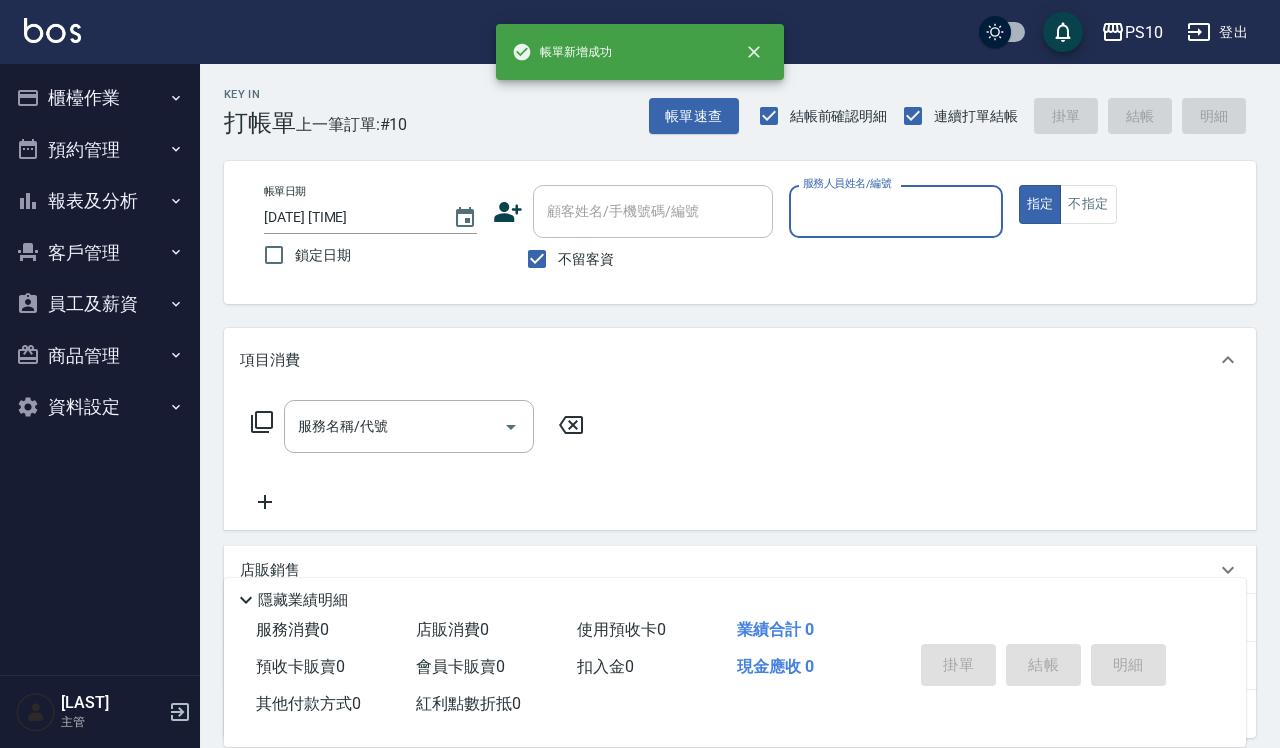 click on "報表及分析" at bounding box center [100, 201] 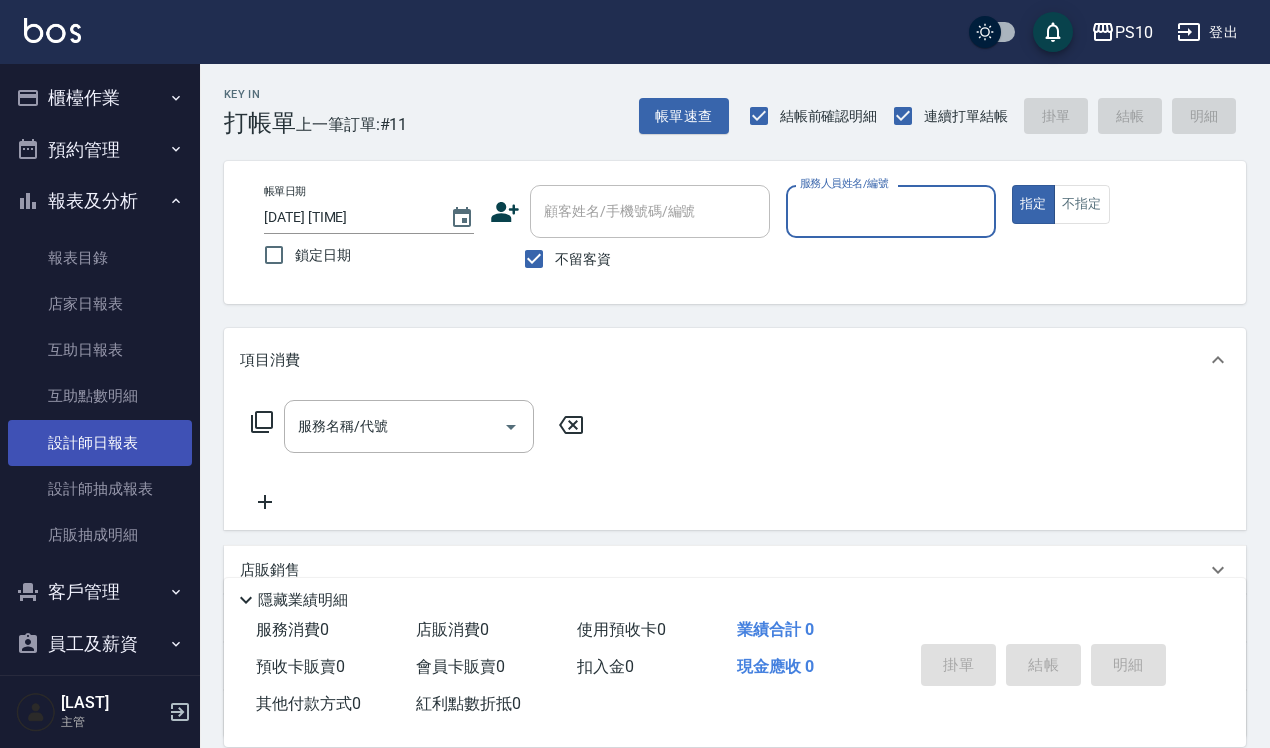 scroll, scrollTop: 121, scrollLeft: 0, axis: vertical 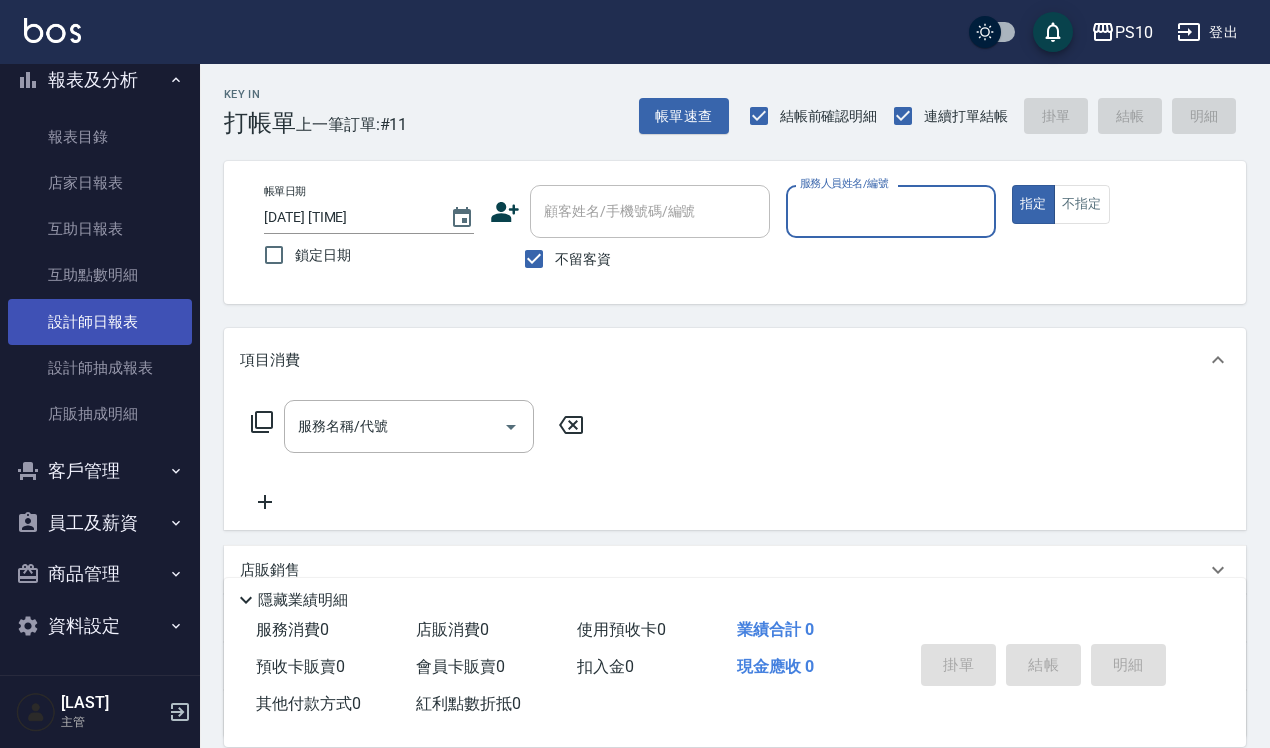 click on "設計師日報表" at bounding box center (100, 322) 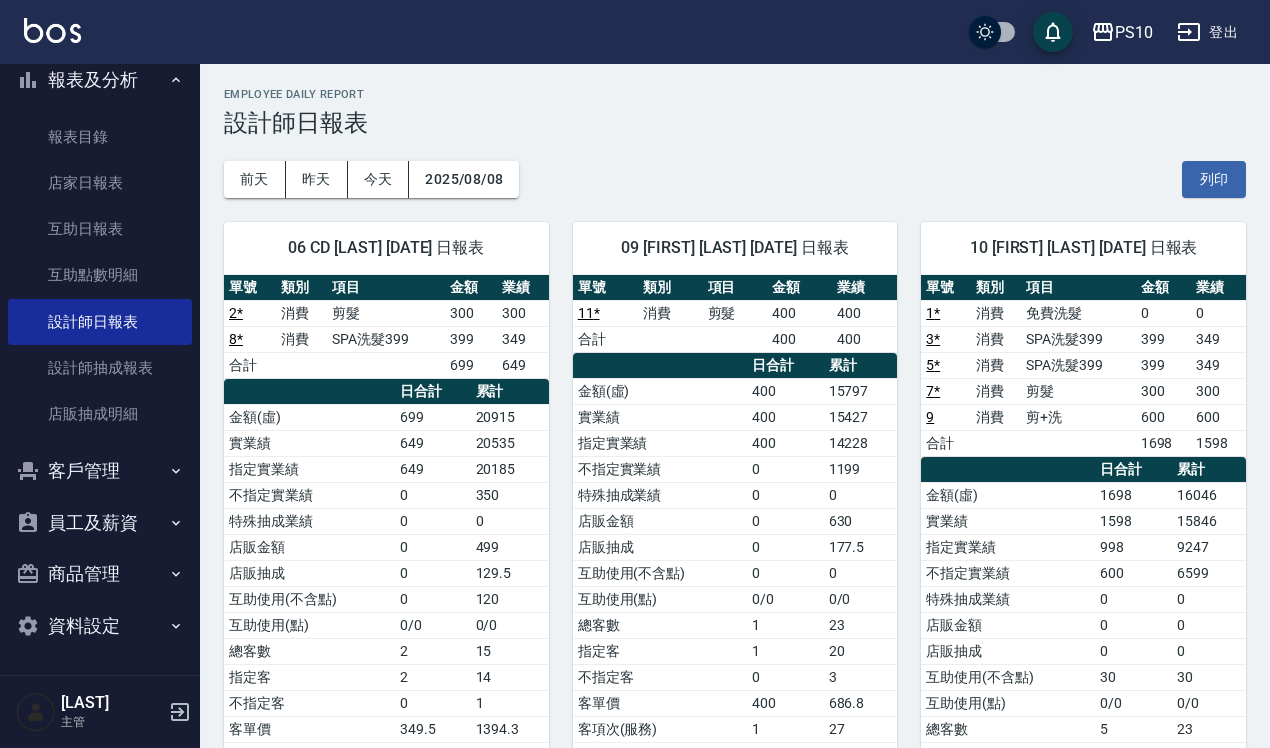 scroll, scrollTop: 125, scrollLeft: 0, axis: vertical 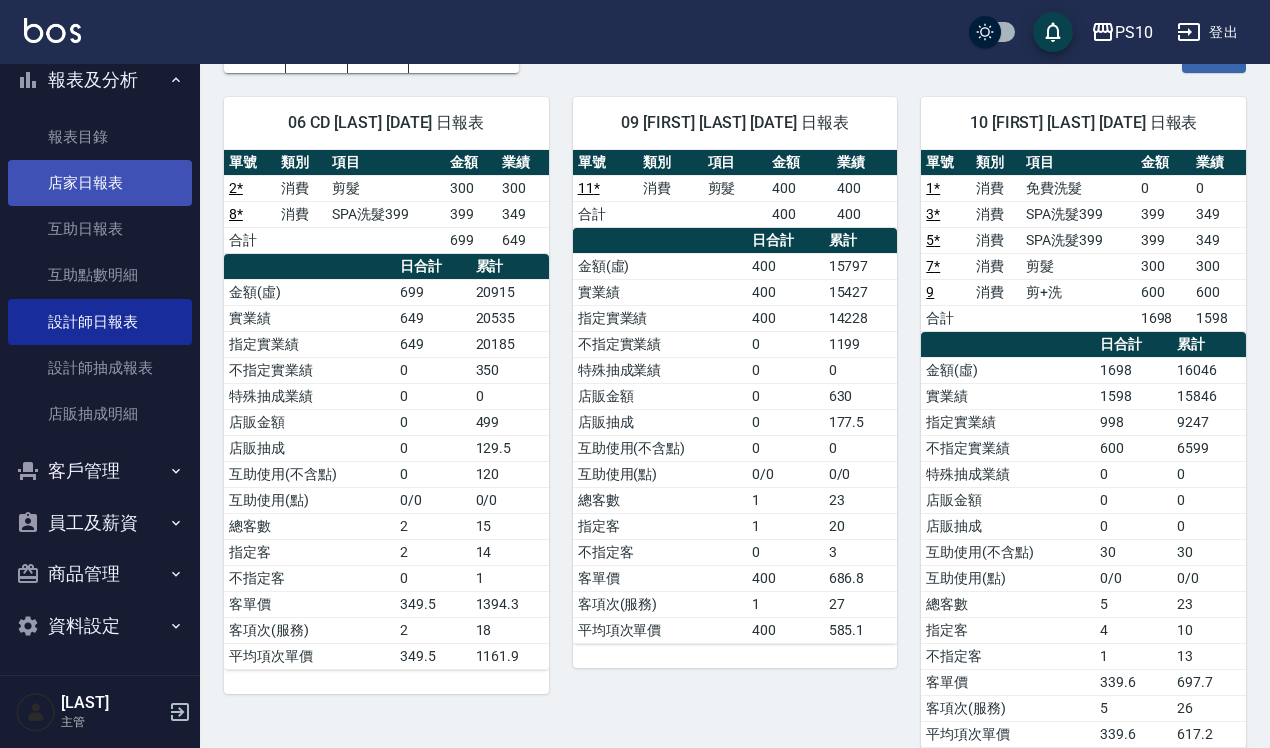 click on "店家日報表" at bounding box center [100, 183] 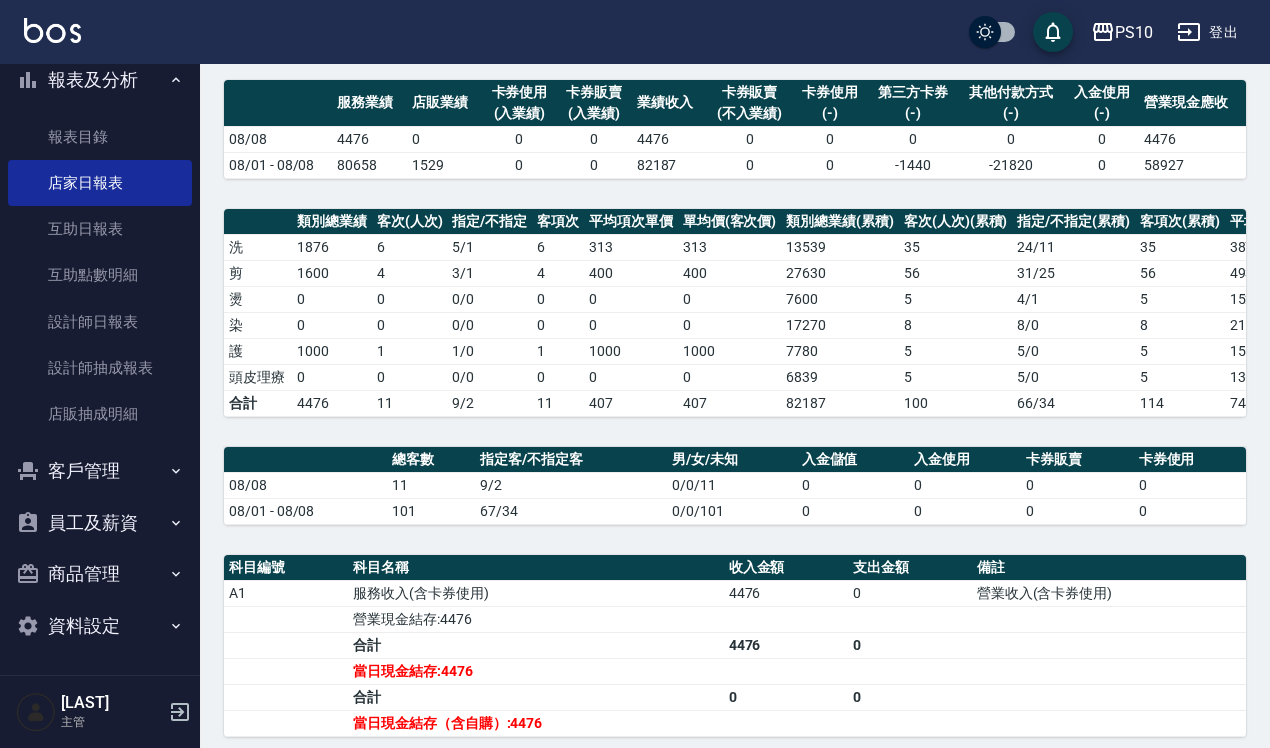 scroll, scrollTop: 390, scrollLeft: 0, axis: vertical 